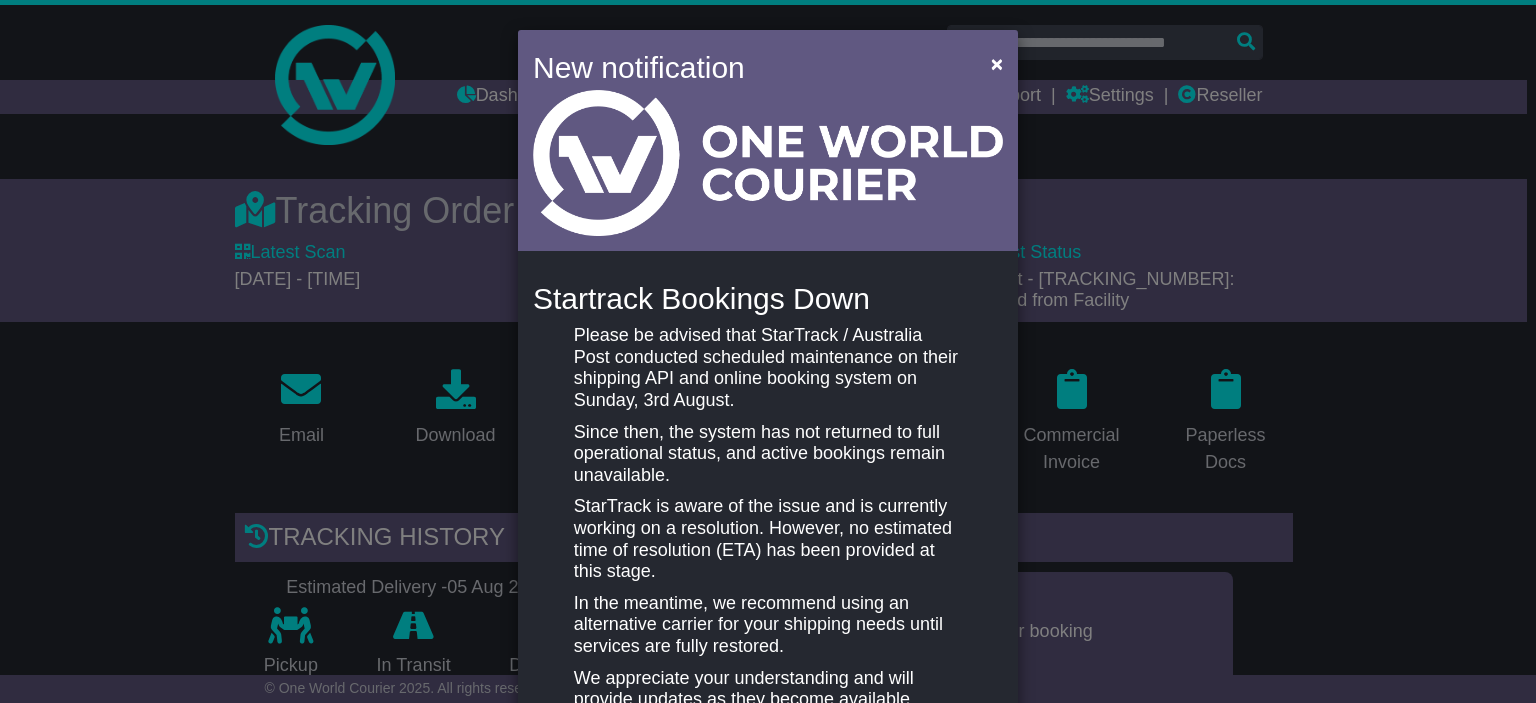scroll, scrollTop: 1300, scrollLeft: 0, axis: vertical 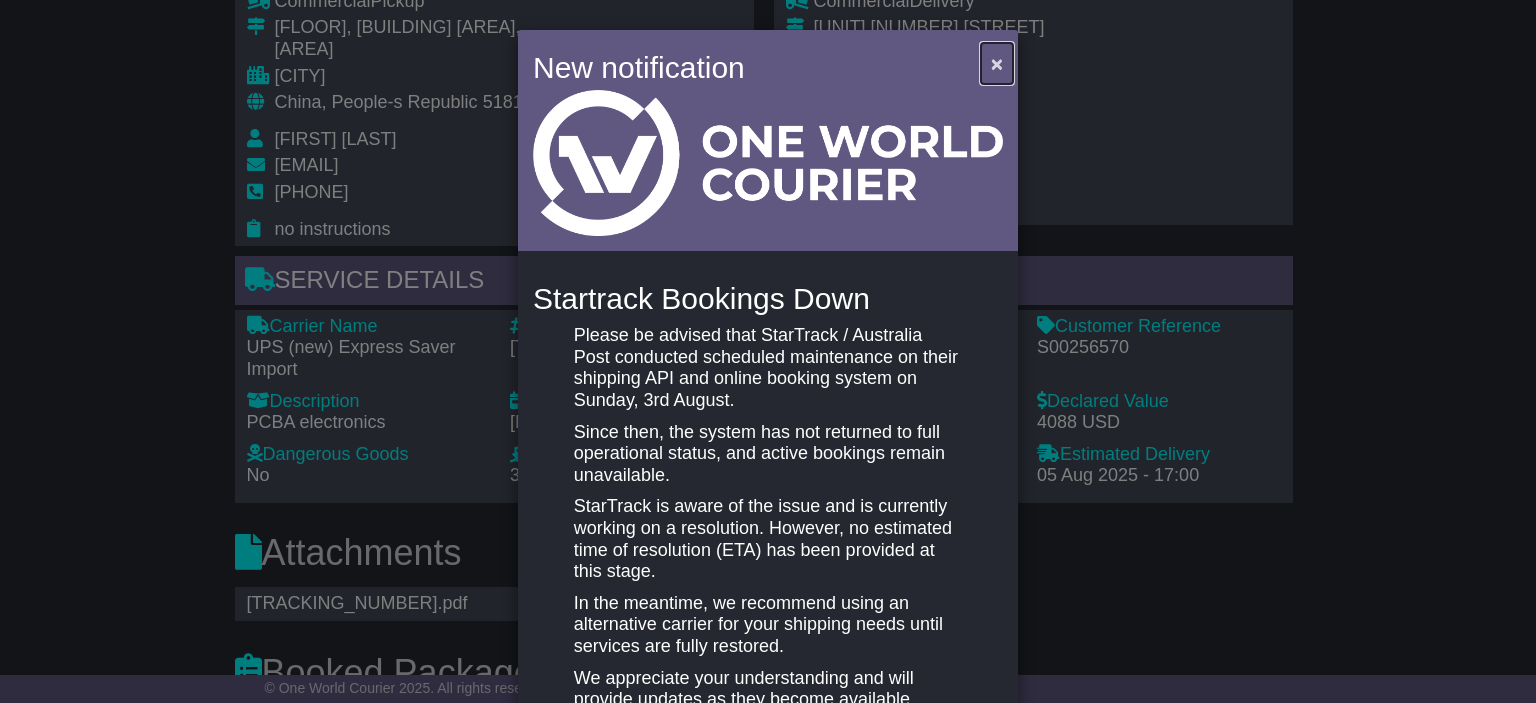 click on "×" at bounding box center (997, 63) 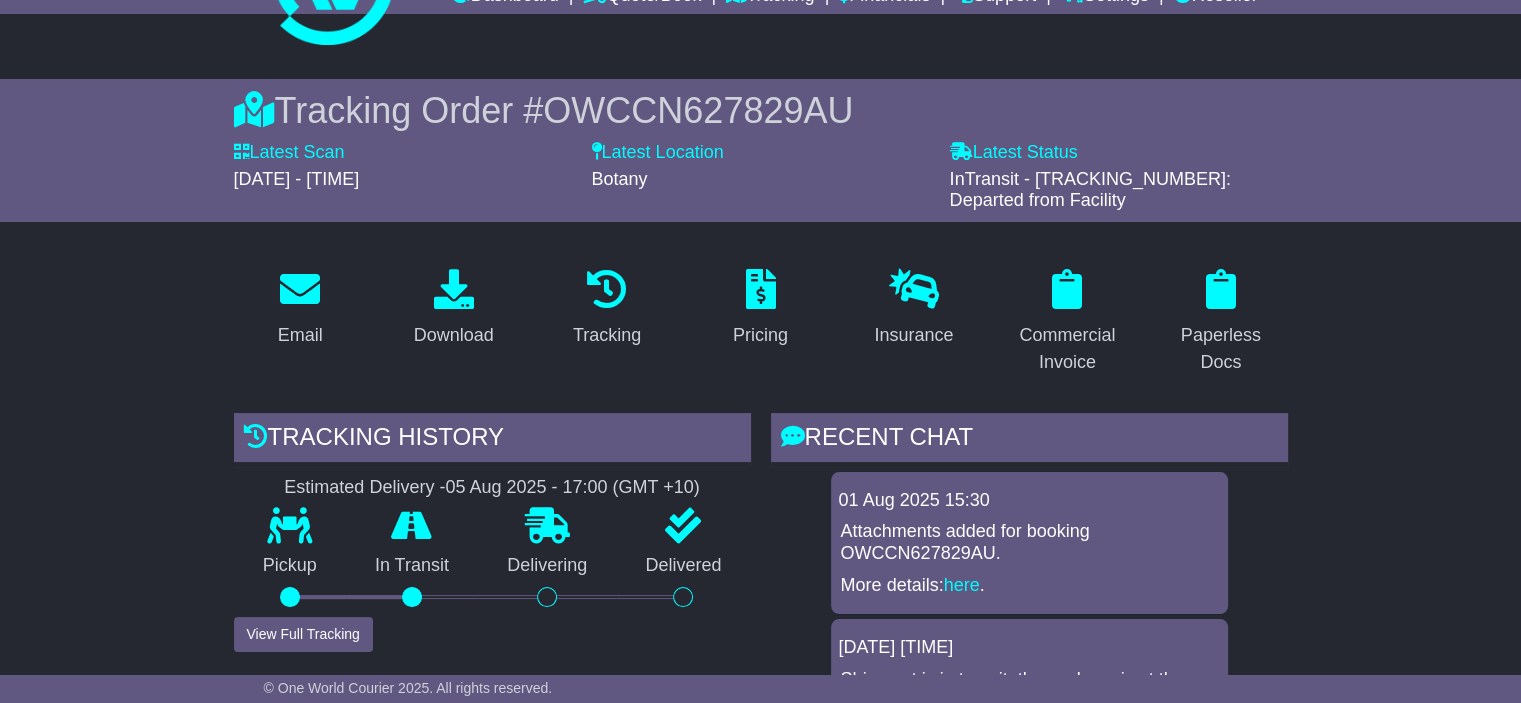 scroll, scrollTop: 0, scrollLeft: 0, axis: both 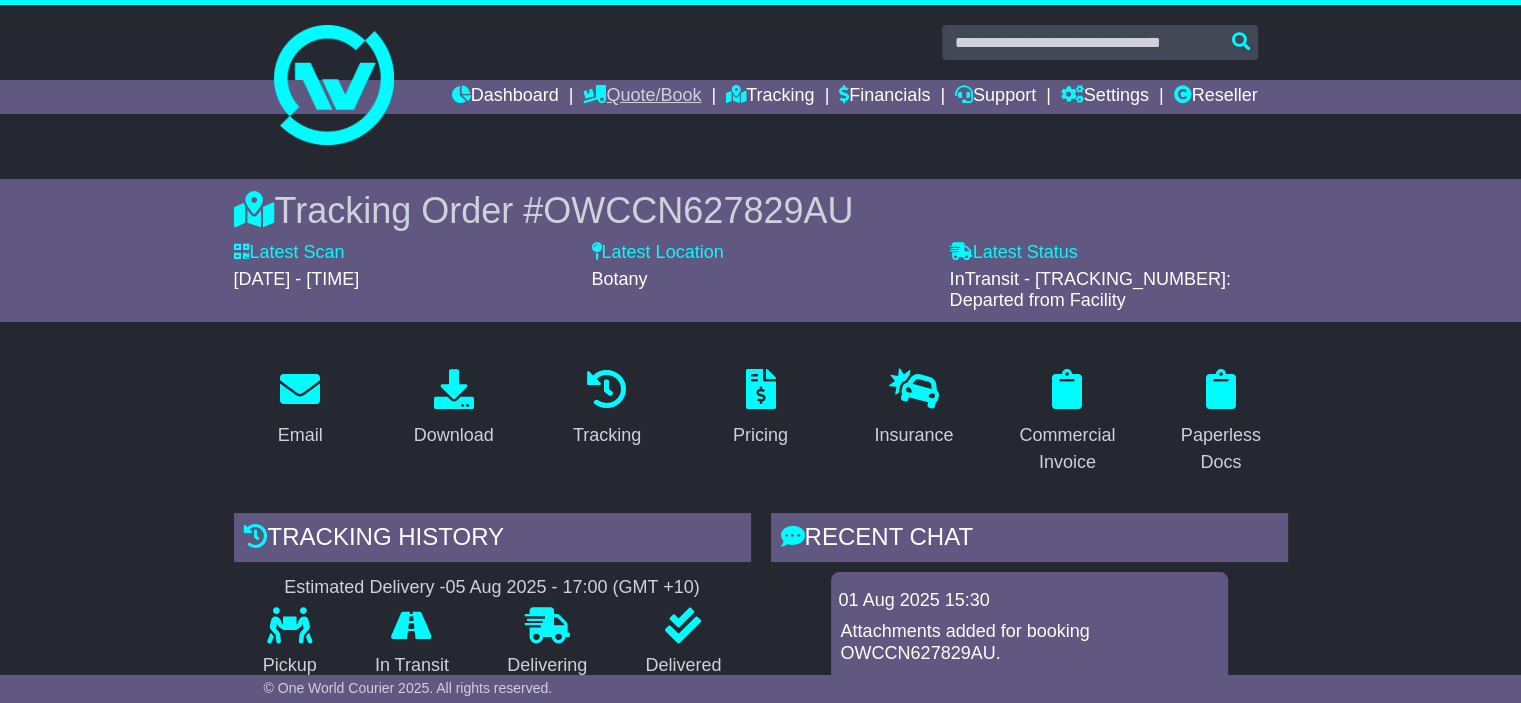 click on "Quote/Book" at bounding box center (642, 97) 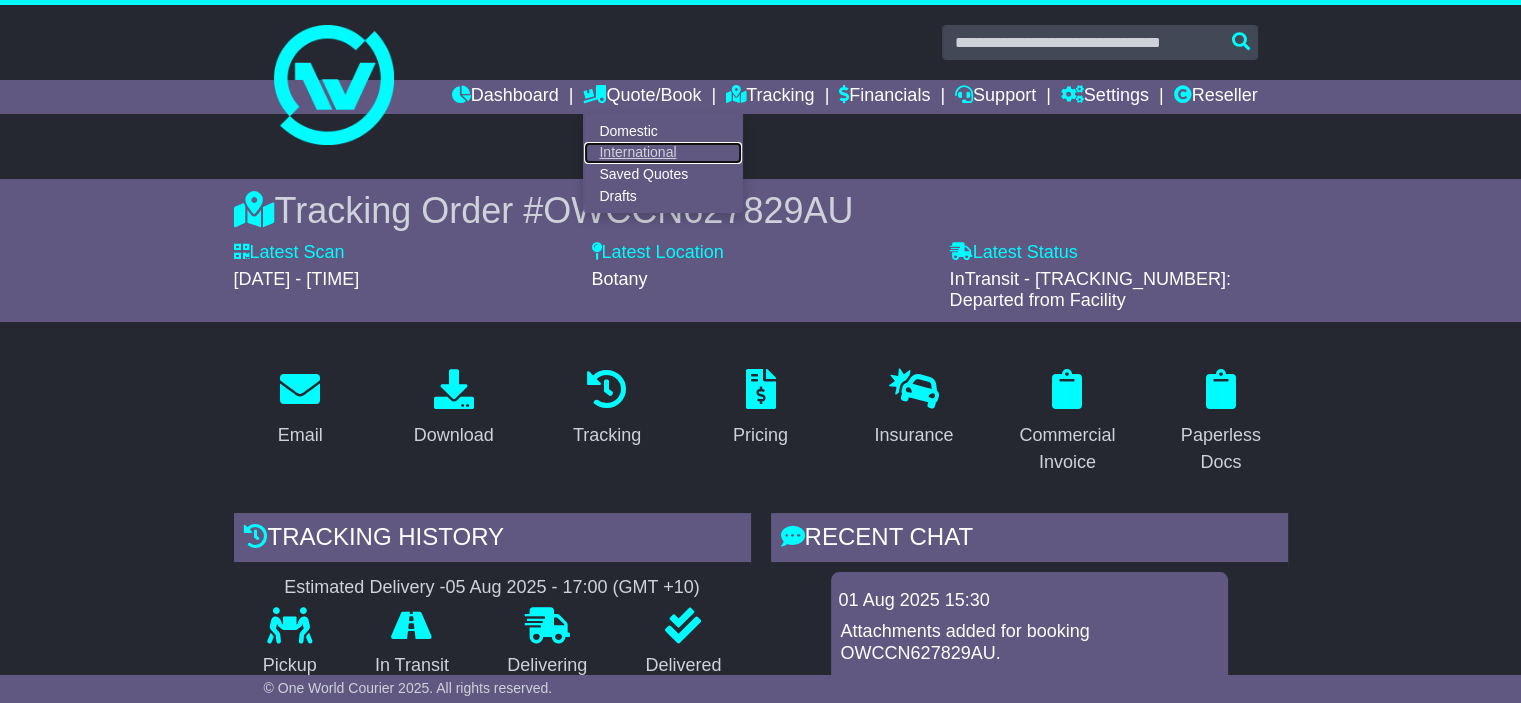 click on "International" at bounding box center [663, 153] 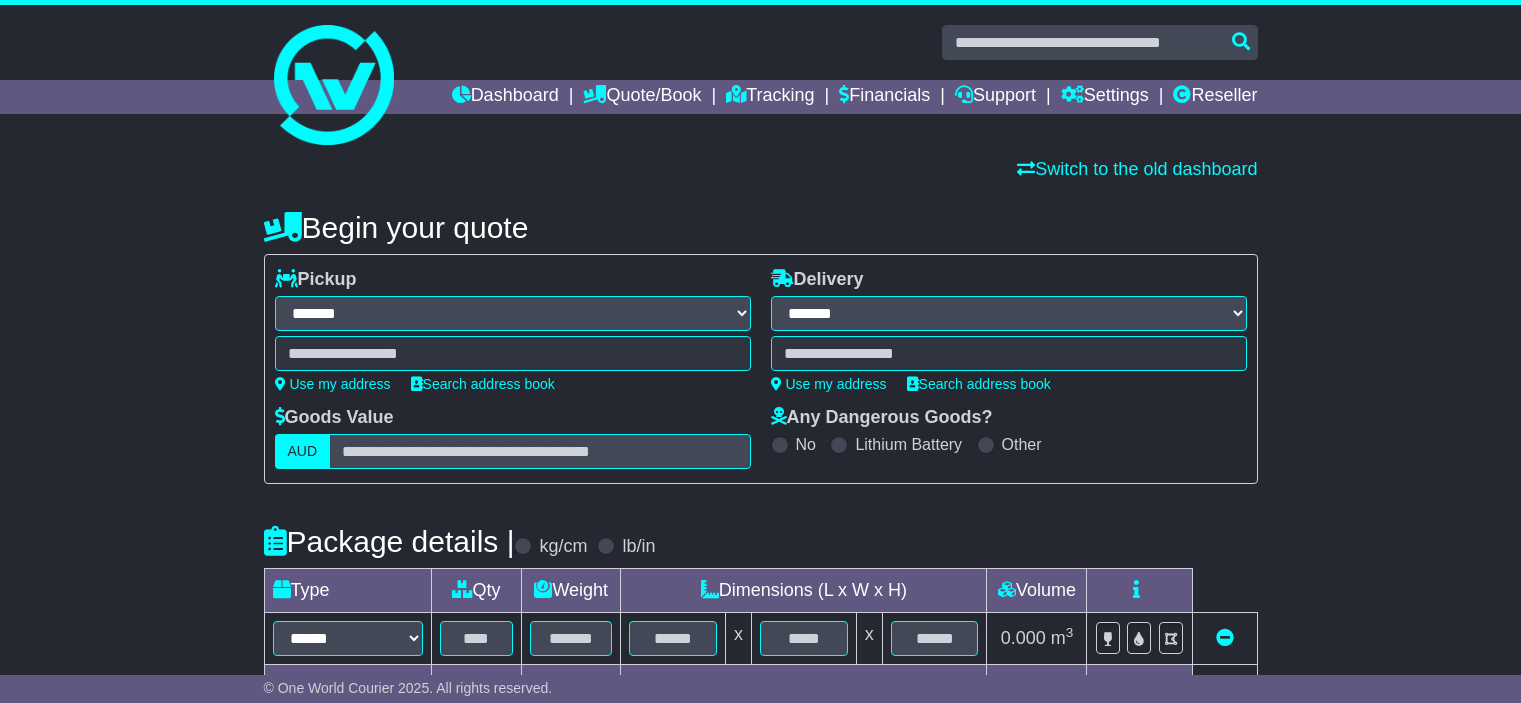 select on "**" 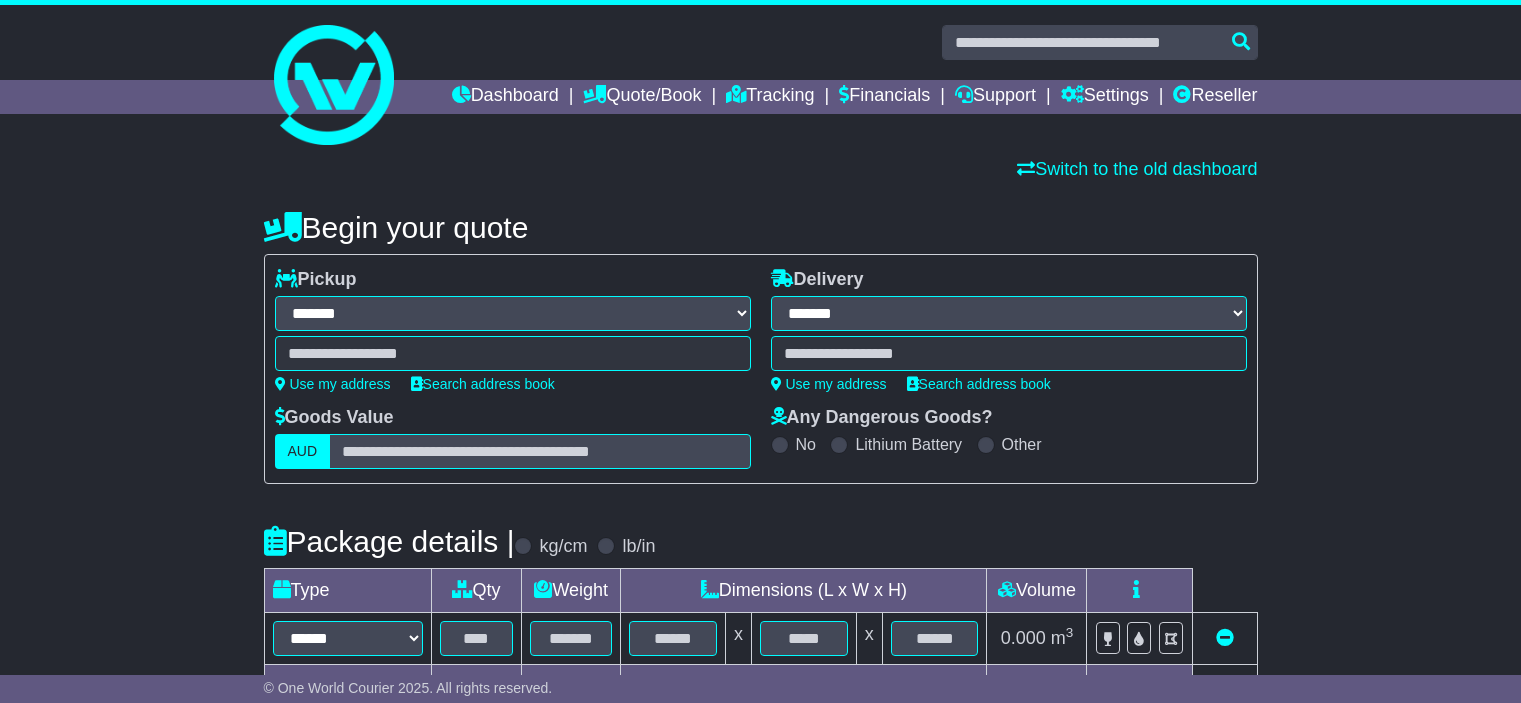 scroll, scrollTop: 0, scrollLeft: 0, axis: both 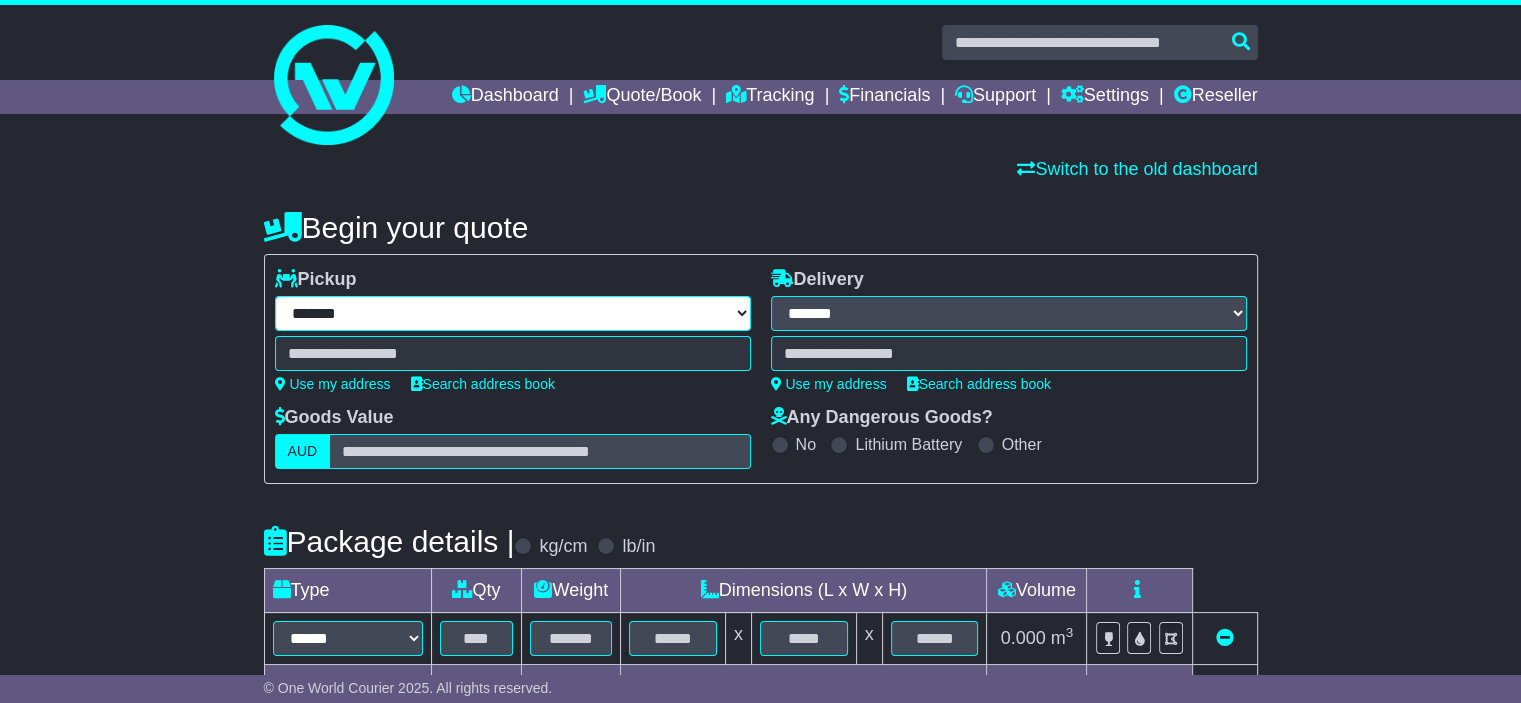 drag, startPoint x: 356, startPoint y: 309, endPoint x: 367, endPoint y: 306, distance: 11.401754 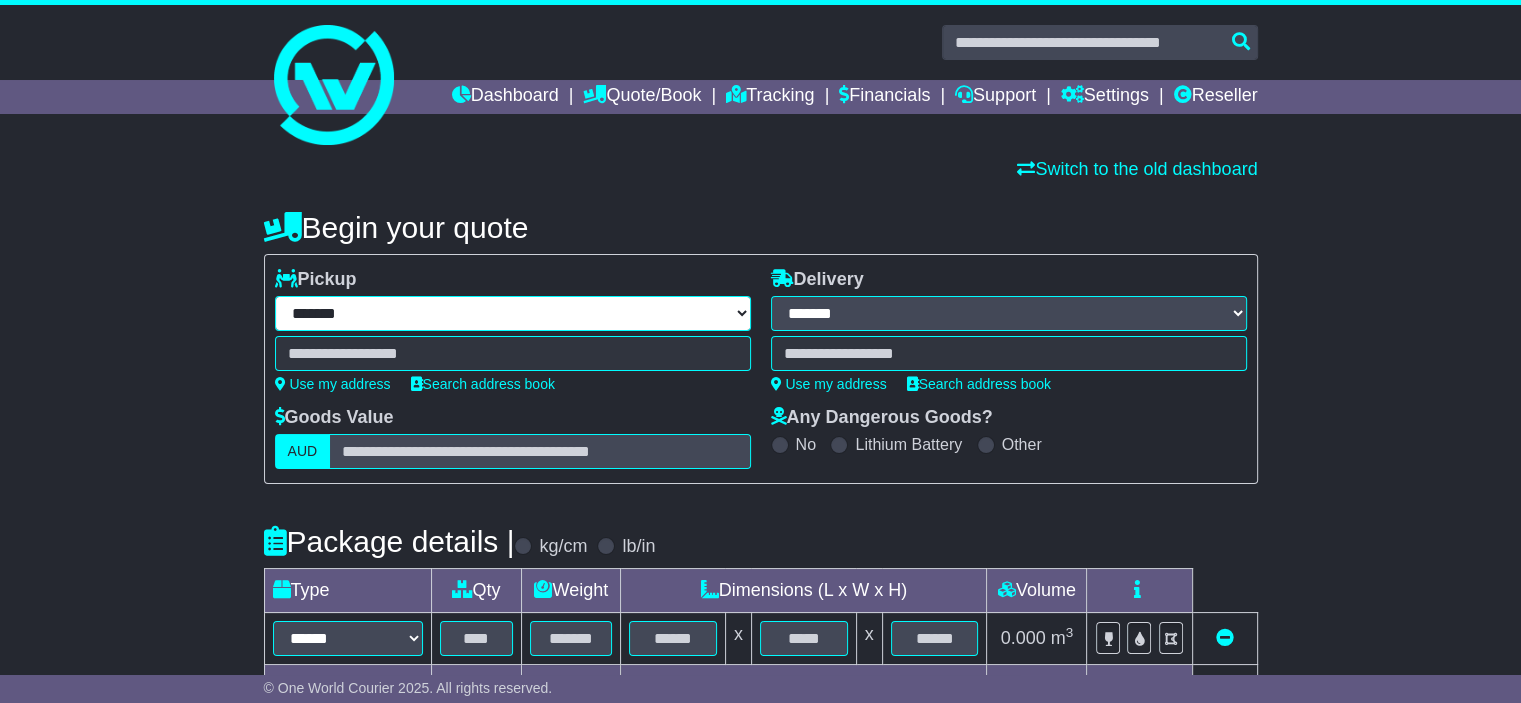 click on "**********" at bounding box center [513, 313] 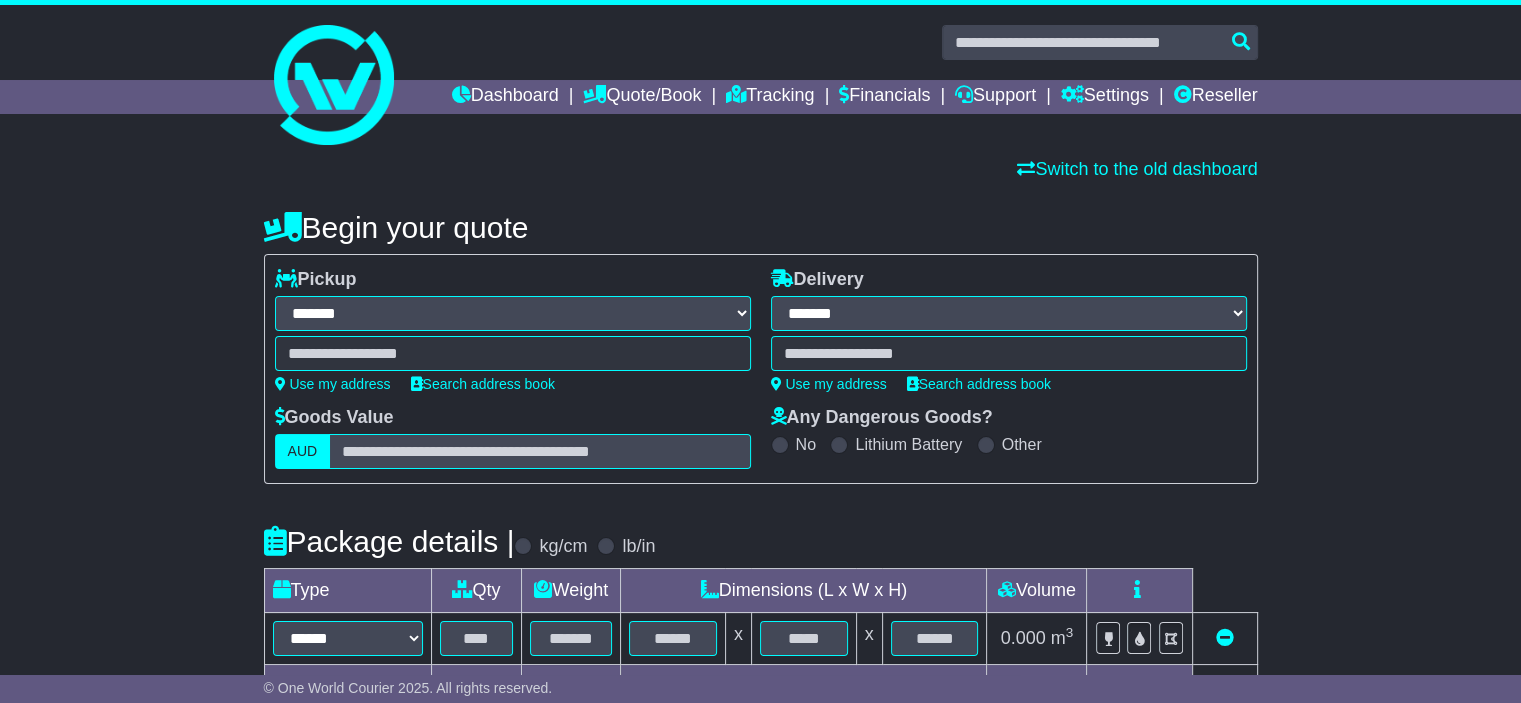 click on "**********" at bounding box center (513, 313) 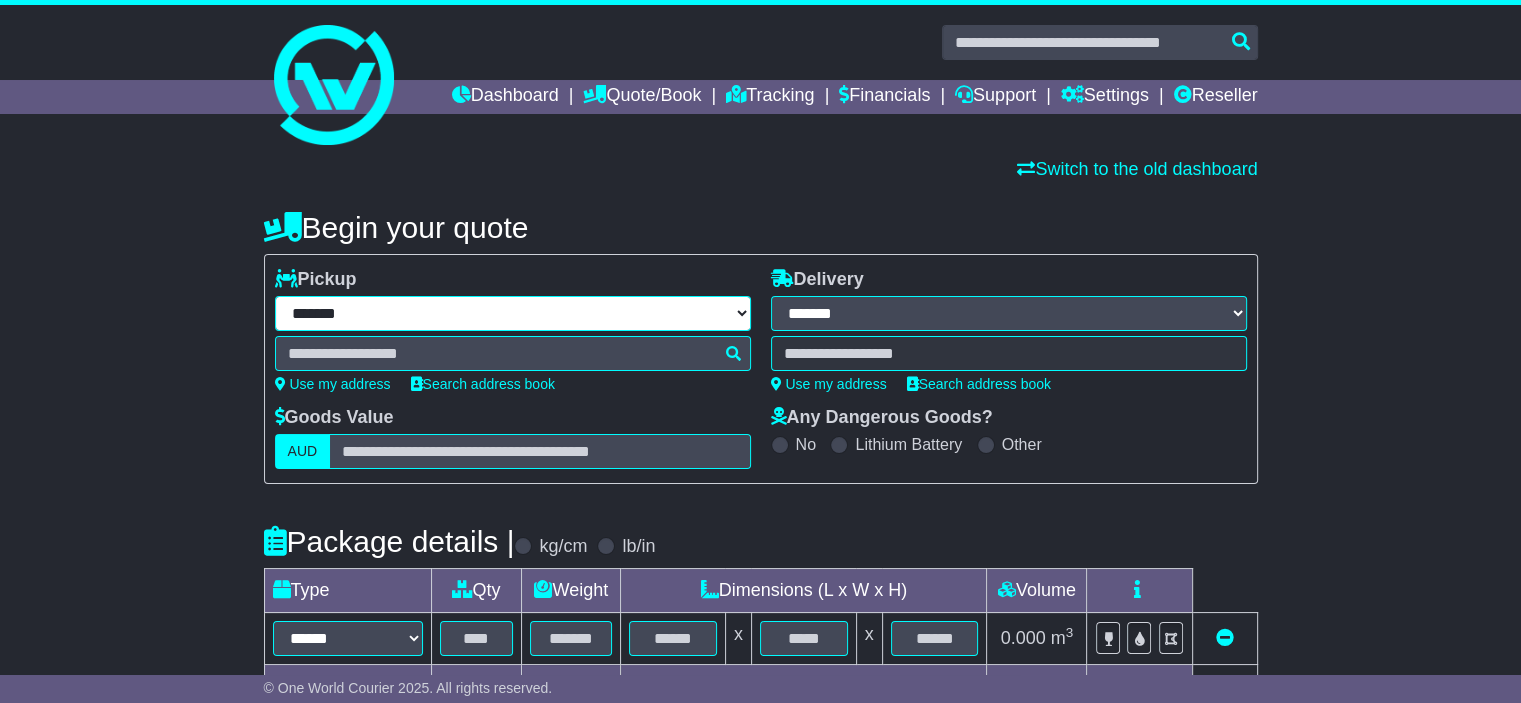 click on "**********" at bounding box center (513, 313) 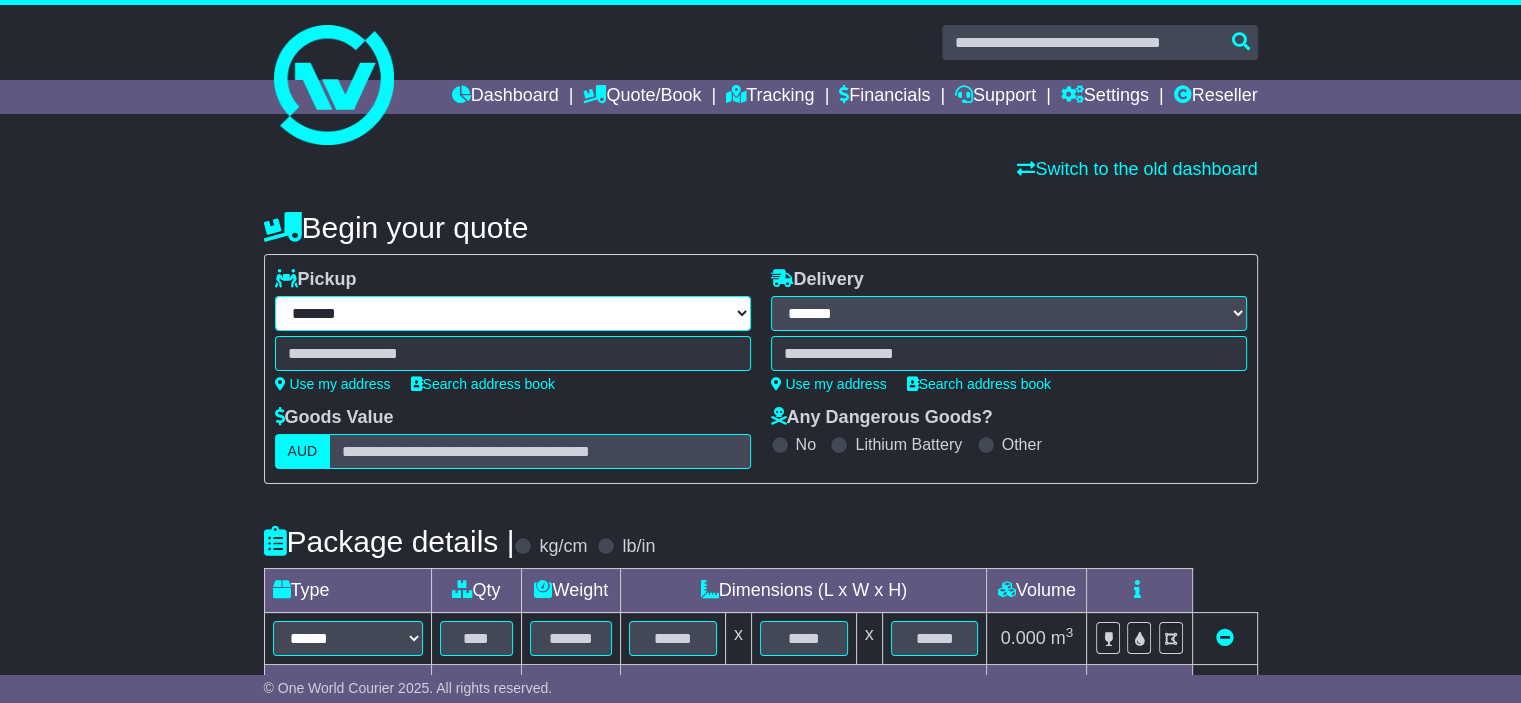 select on "**" 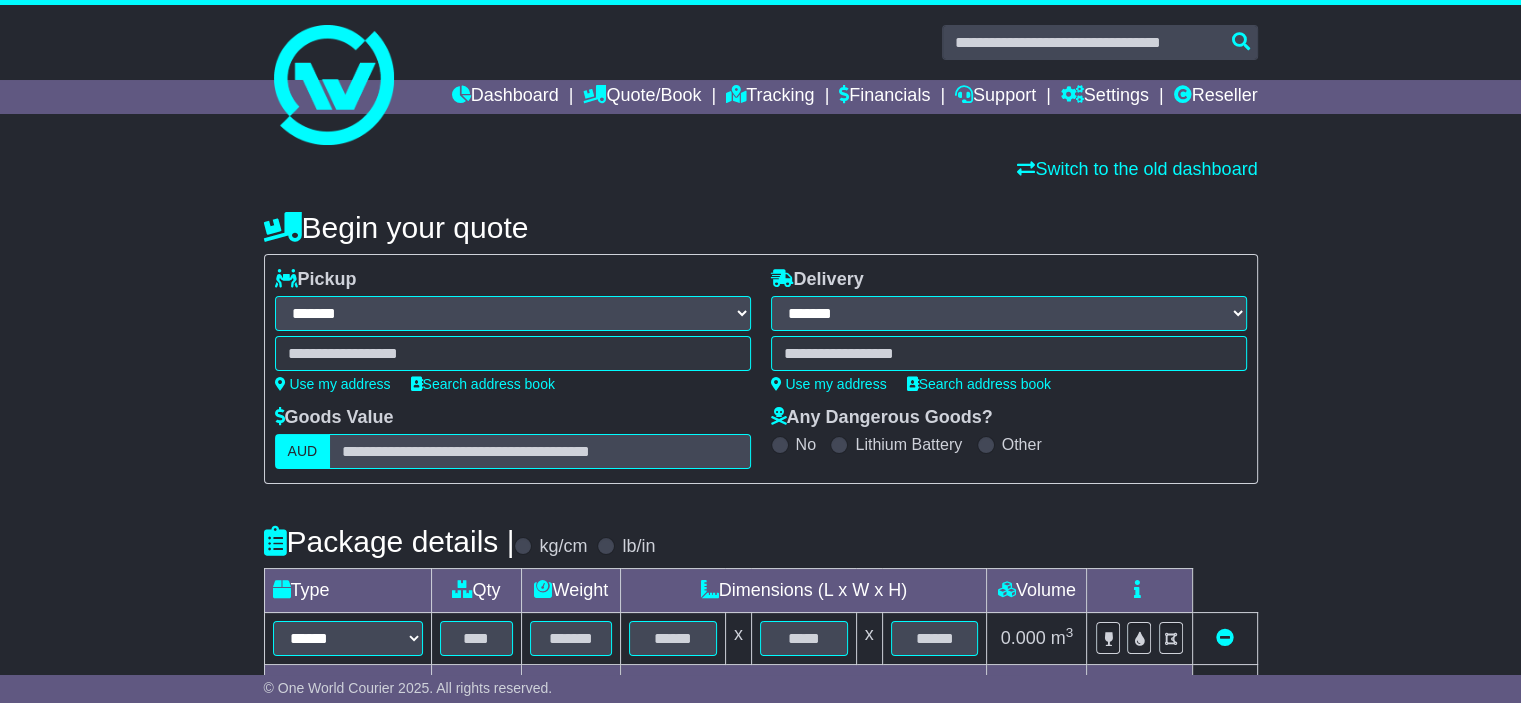 click on "**********" at bounding box center [513, 313] 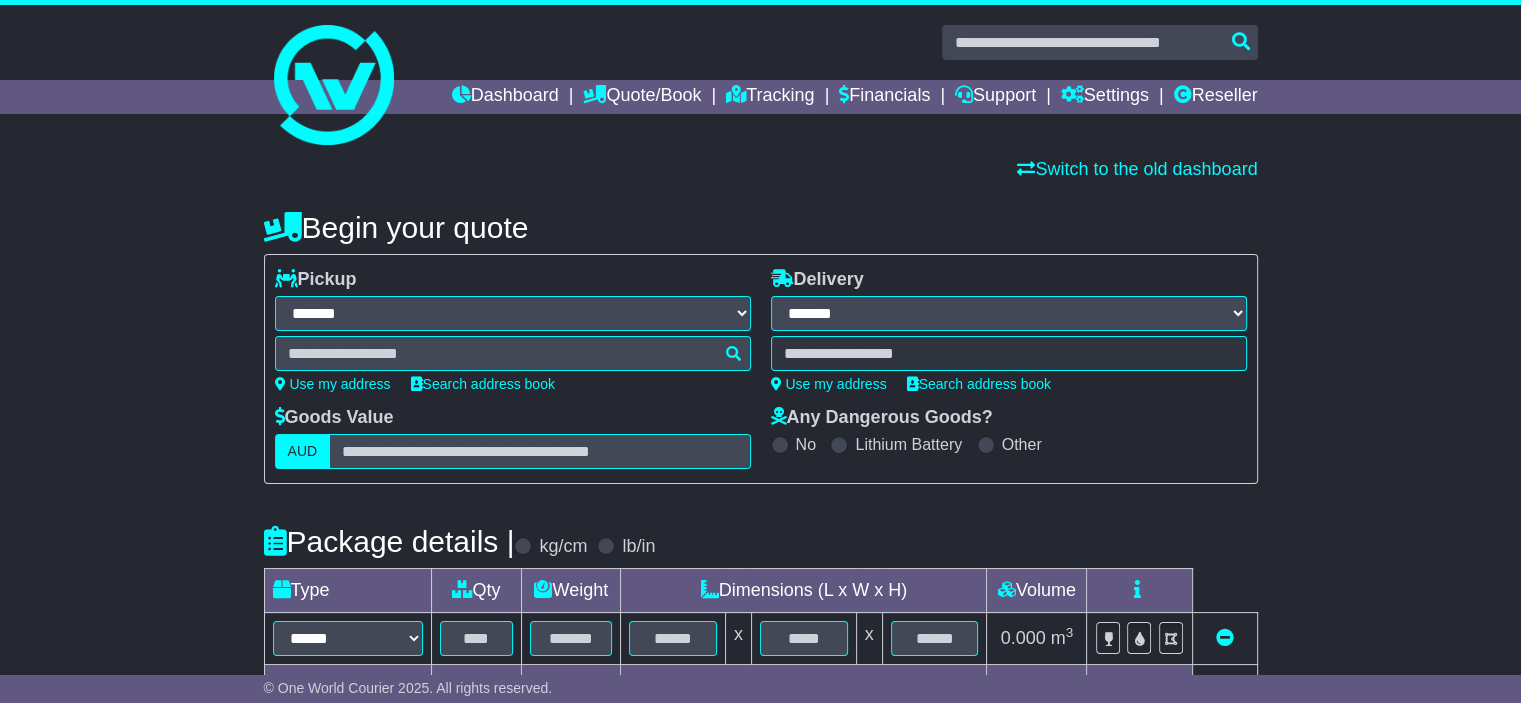 click at bounding box center (1009, 353) 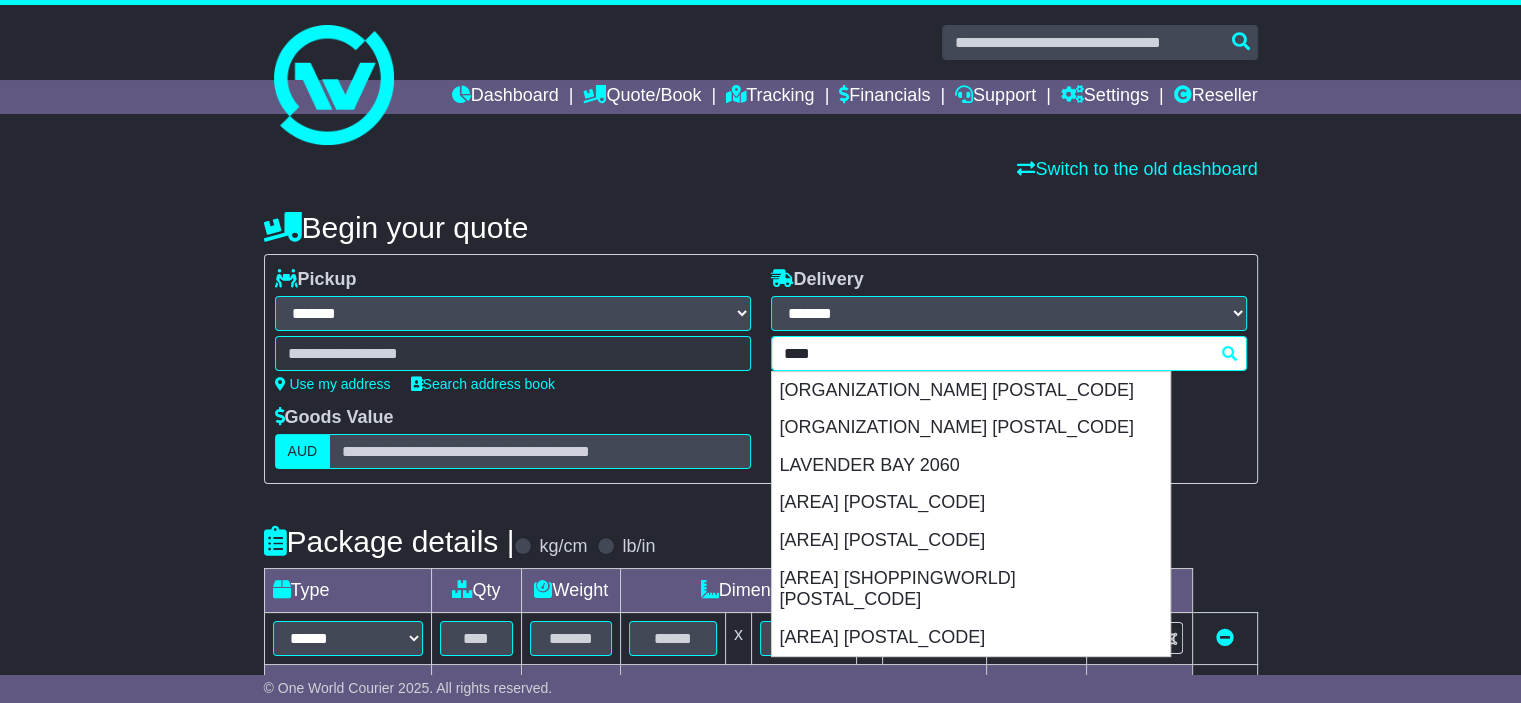 drag, startPoint x: 828, startPoint y: 352, endPoint x: 692, endPoint y: 355, distance: 136.03308 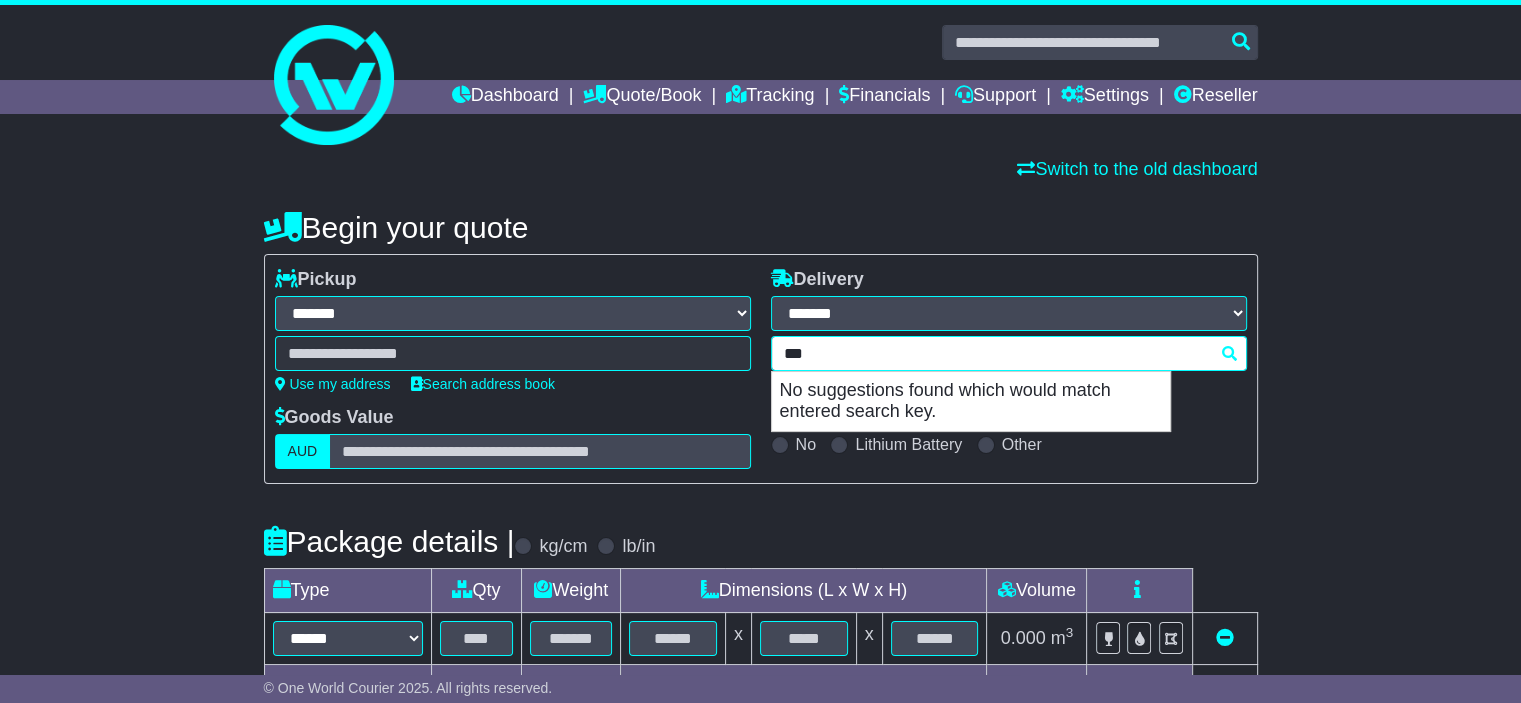 type on "****" 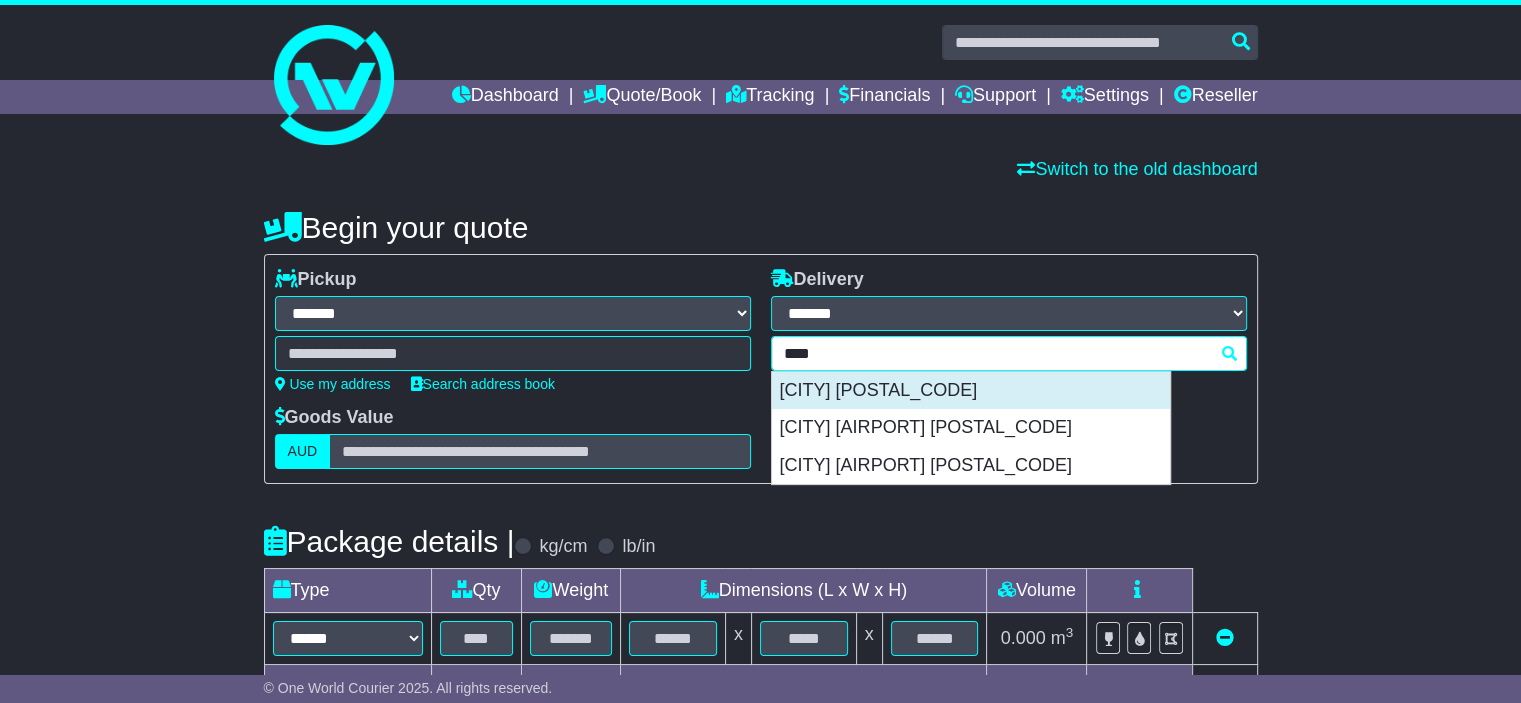 click on "[CITY] [POSTAL_CODE]" at bounding box center (971, 391) 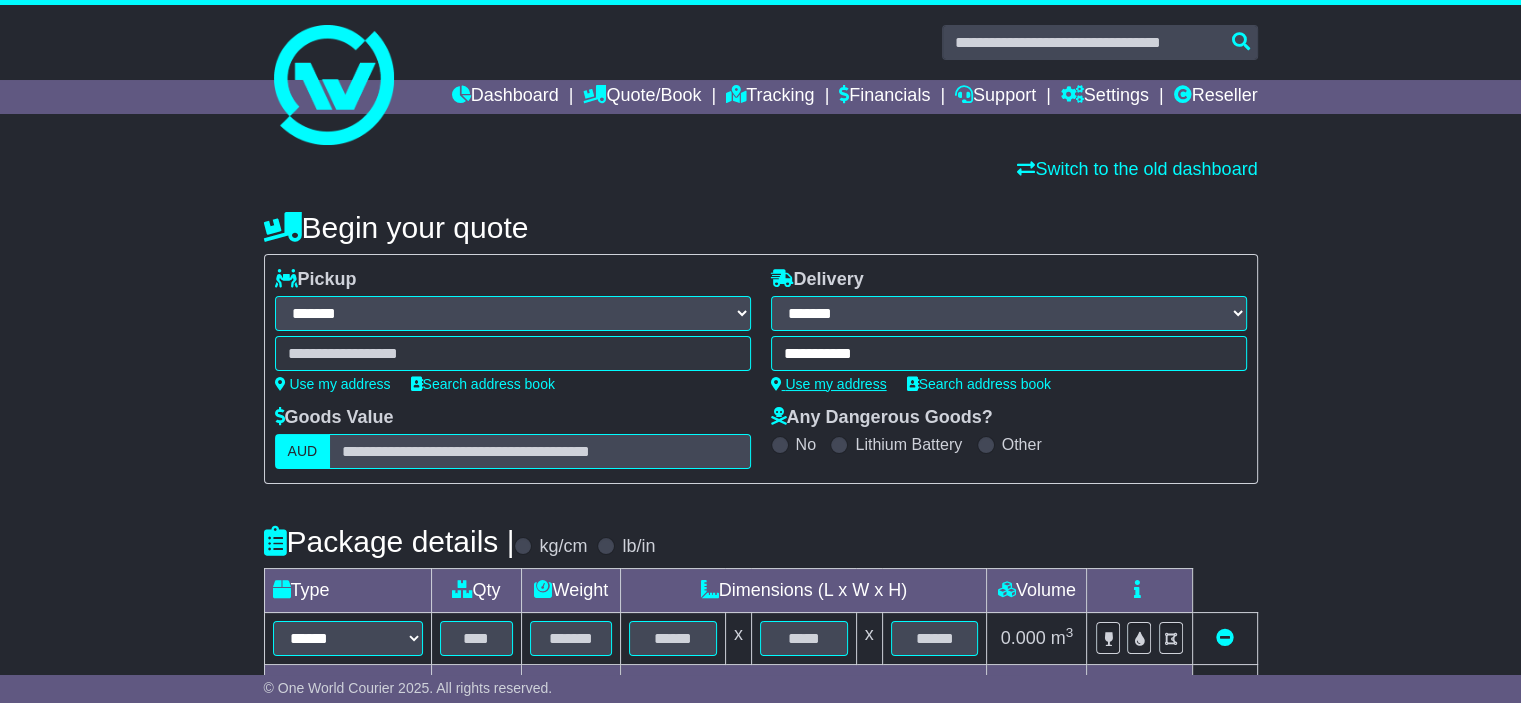 type on "**********" 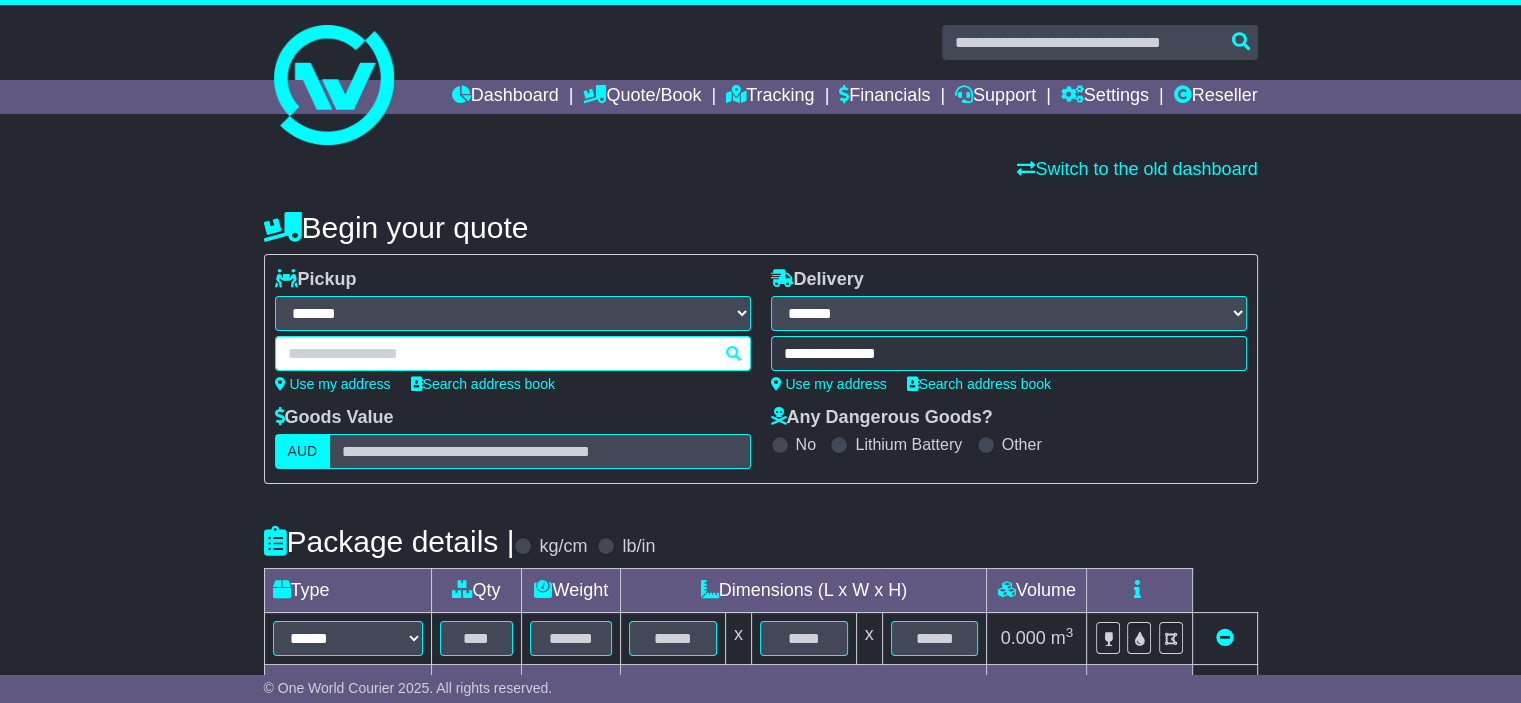 click at bounding box center [513, 353] 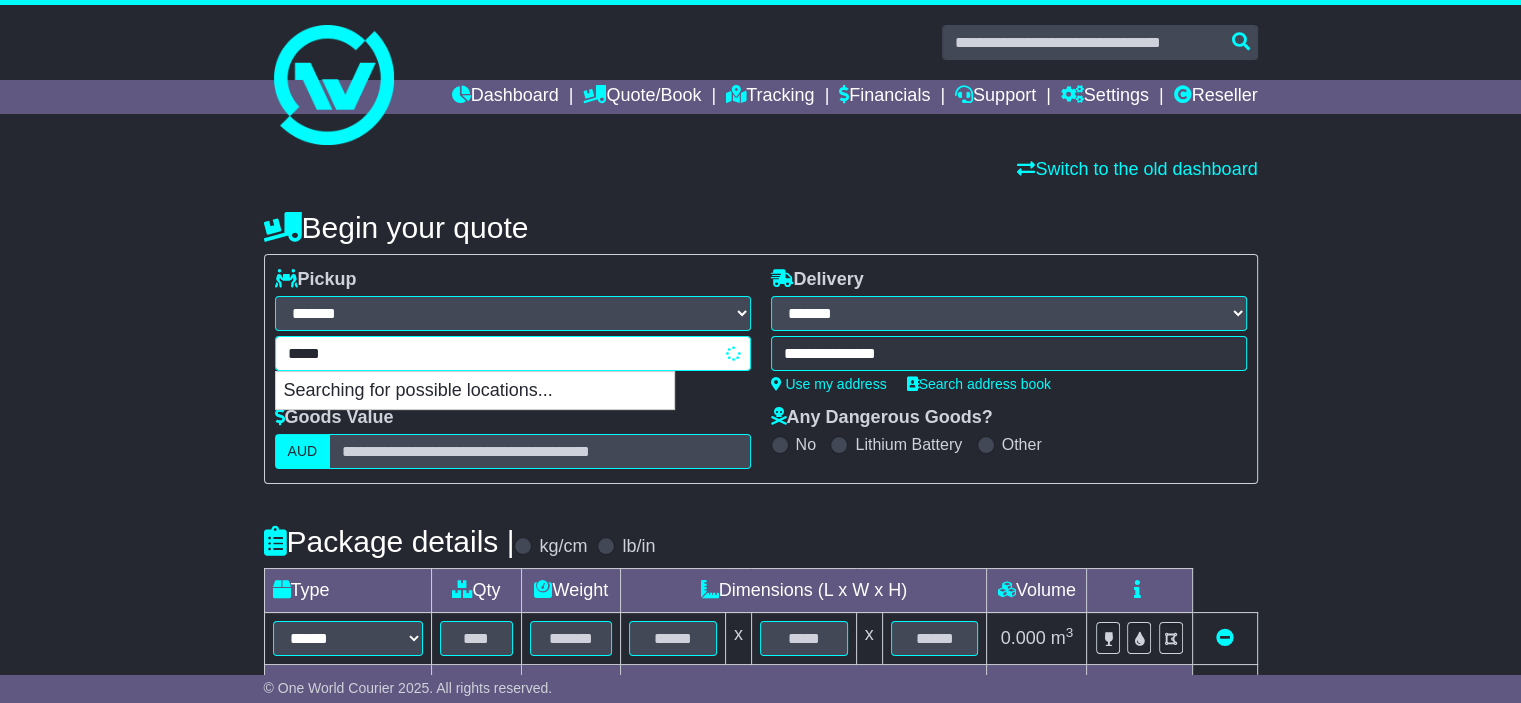 type on "******" 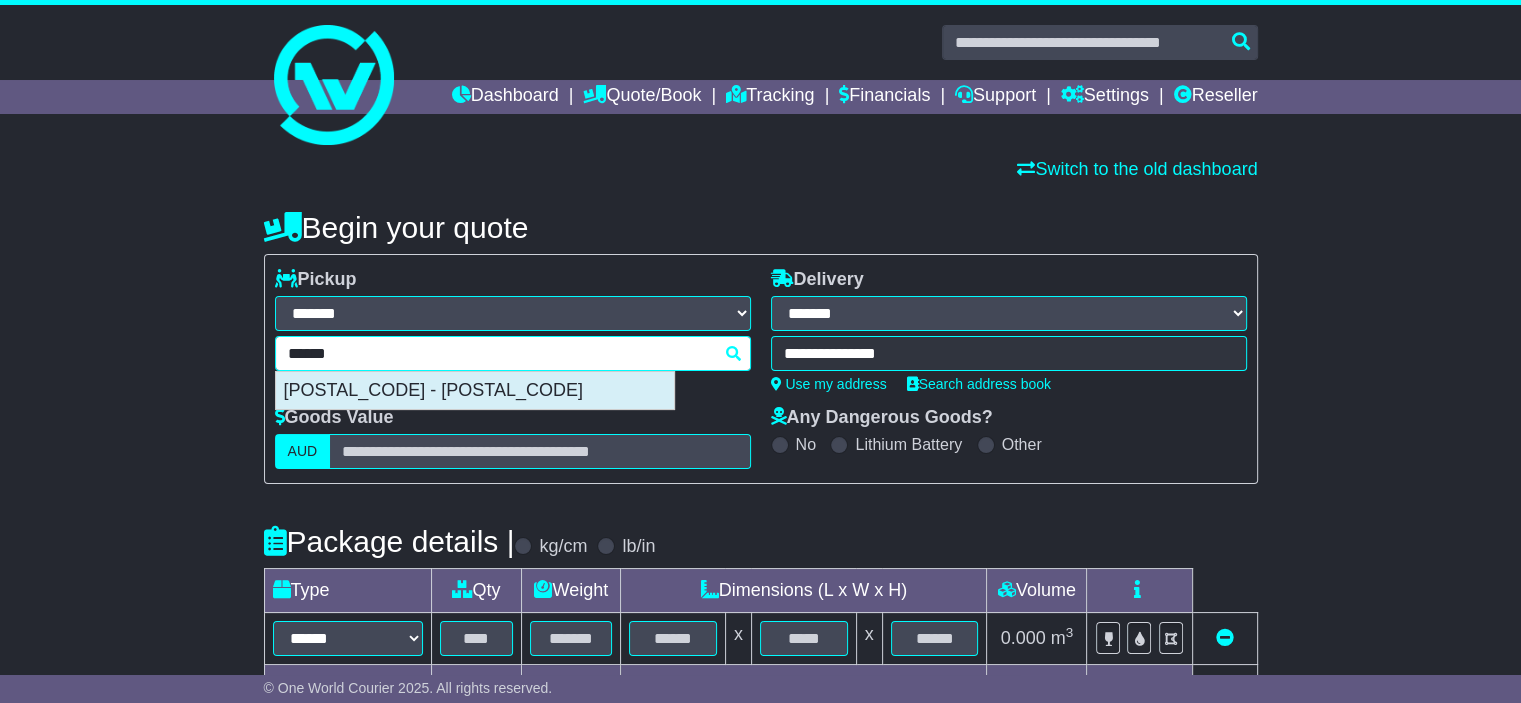 click on "[POSTAL_CODE] - [POSTAL_CODE]" at bounding box center [475, 391] 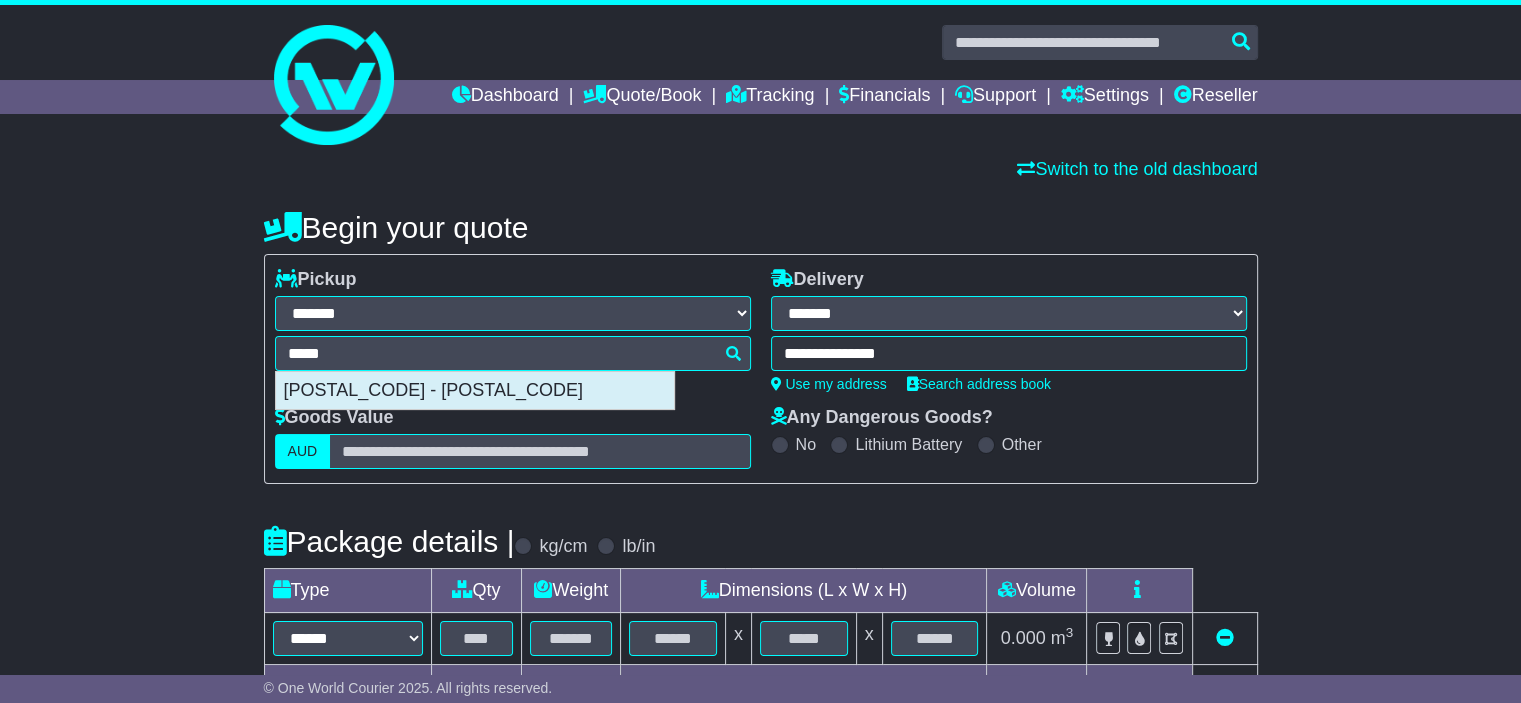 type on "**********" 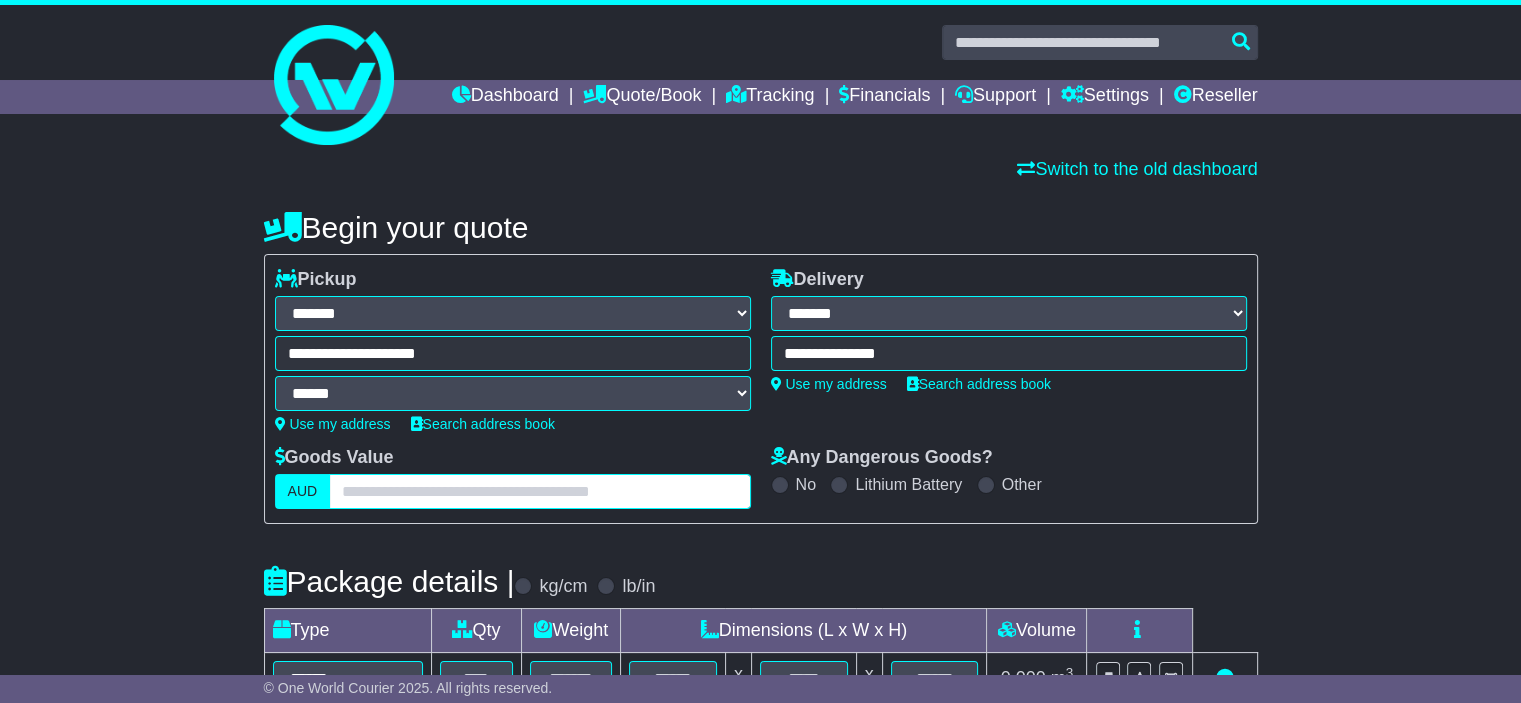 click at bounding box center (539, 491) 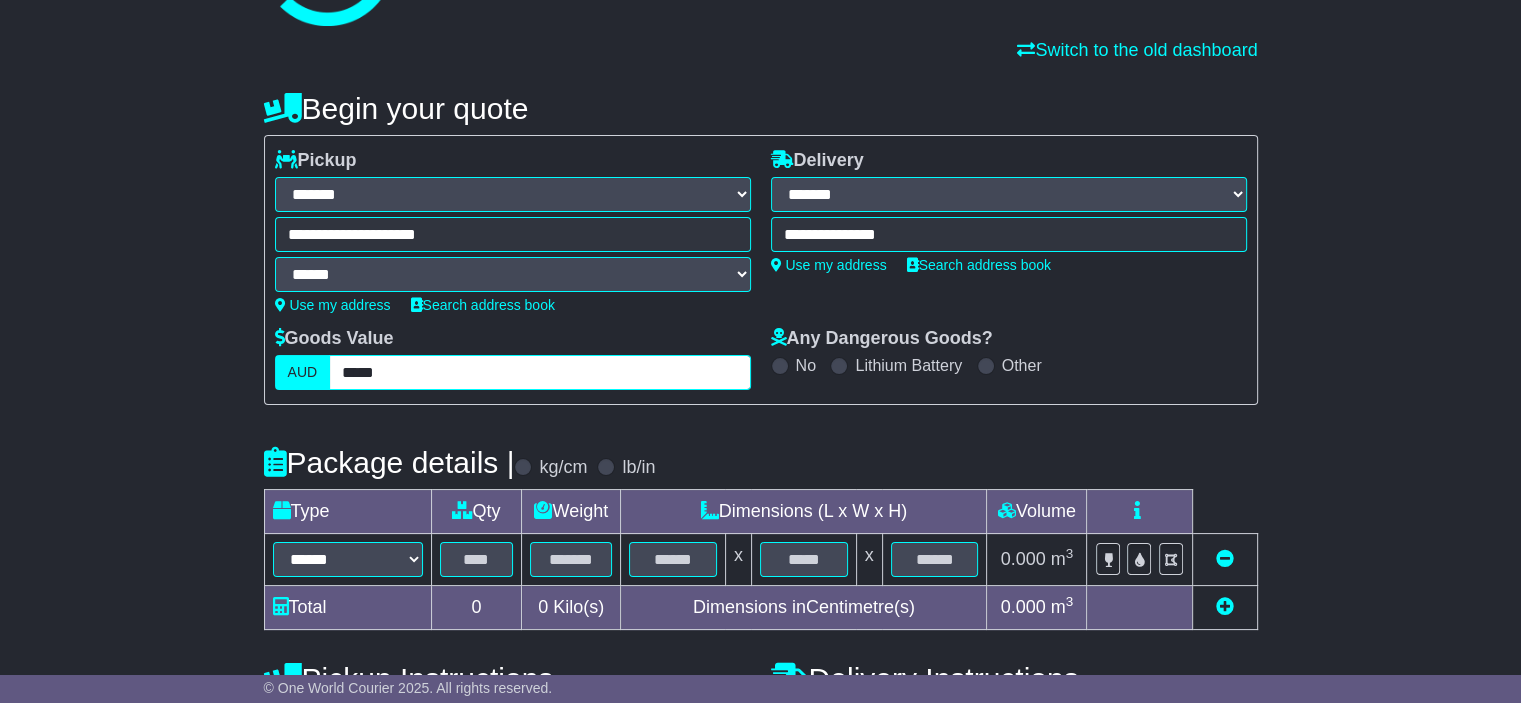 scroll, scrollTop: 300, scrollLeft: 0, axis: vertical 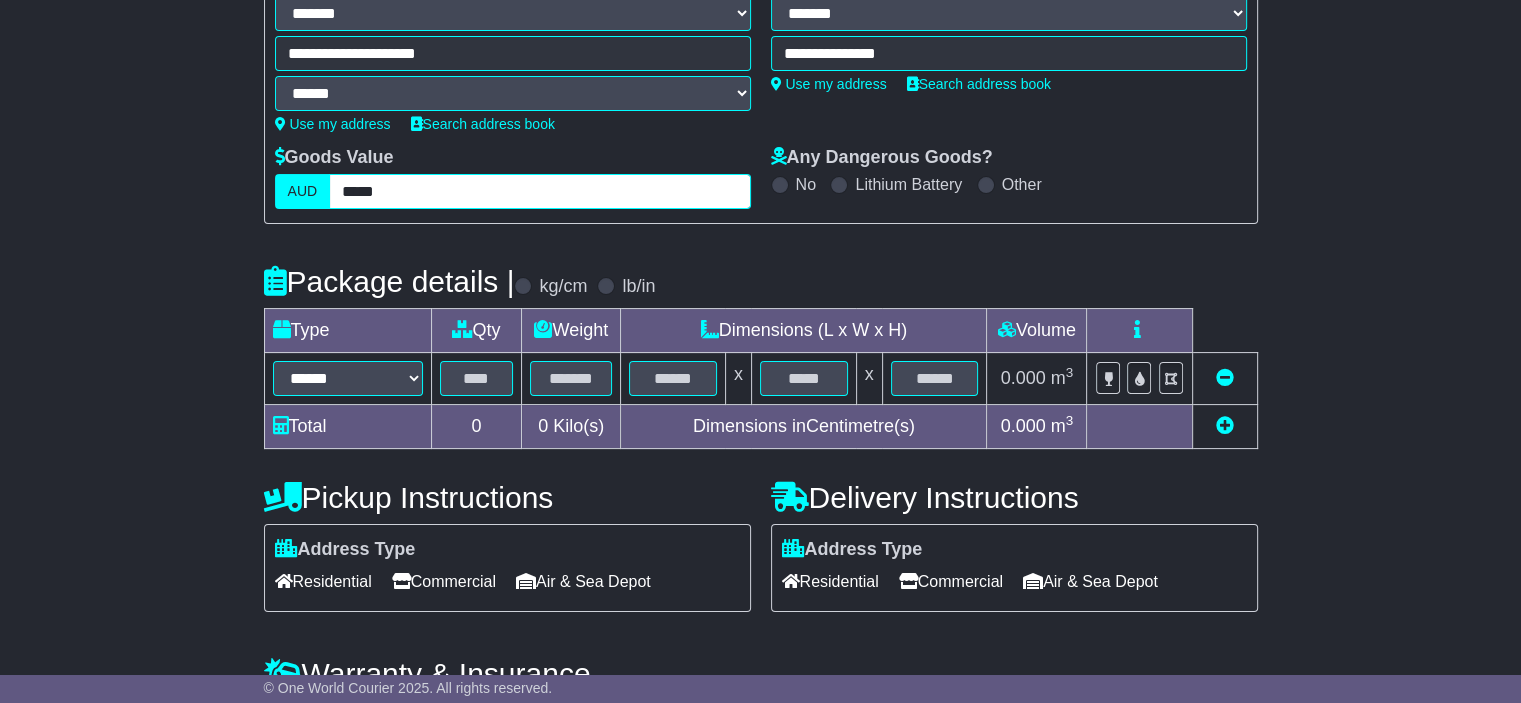 type on "*****" 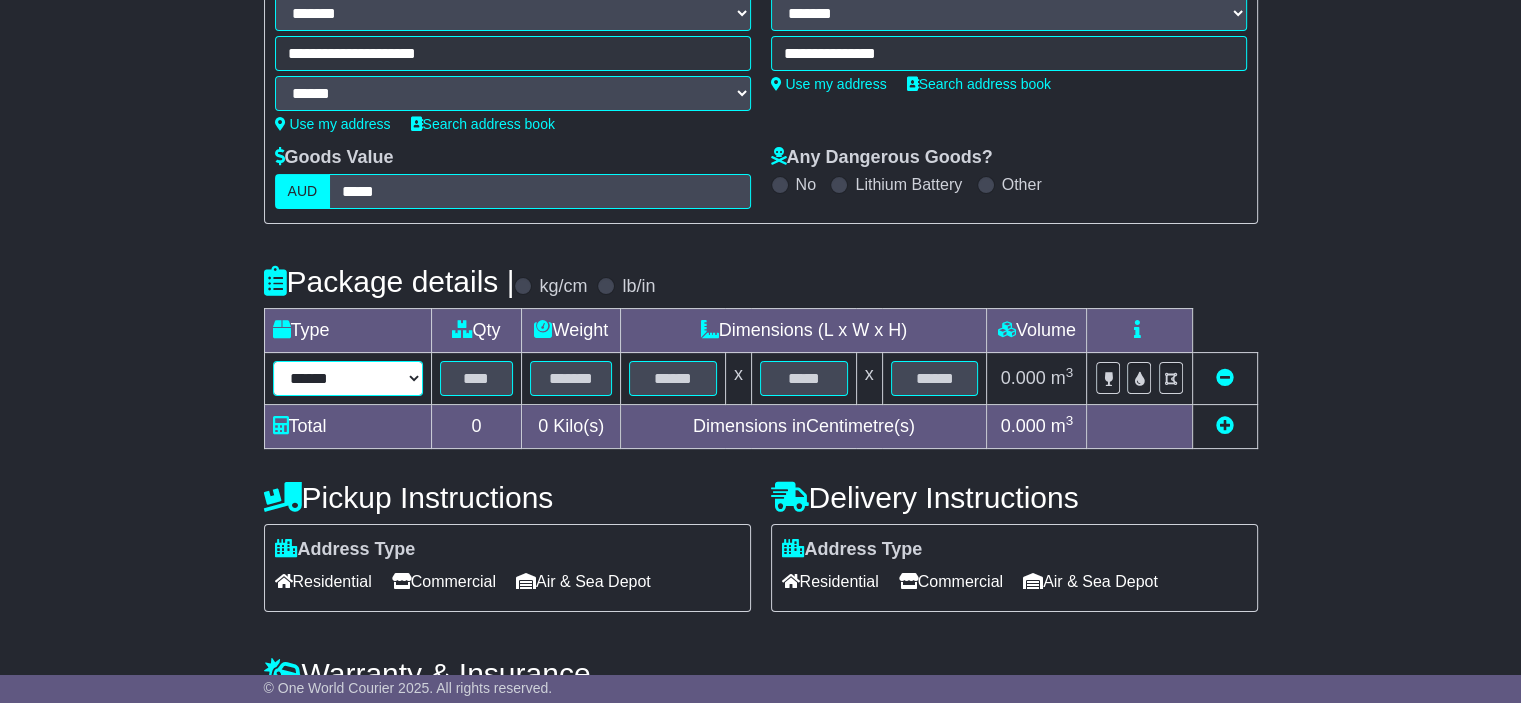 click on "****** ****** *** ******** ***** **** **** ****** *** *******" at bounding box center (348, 378) 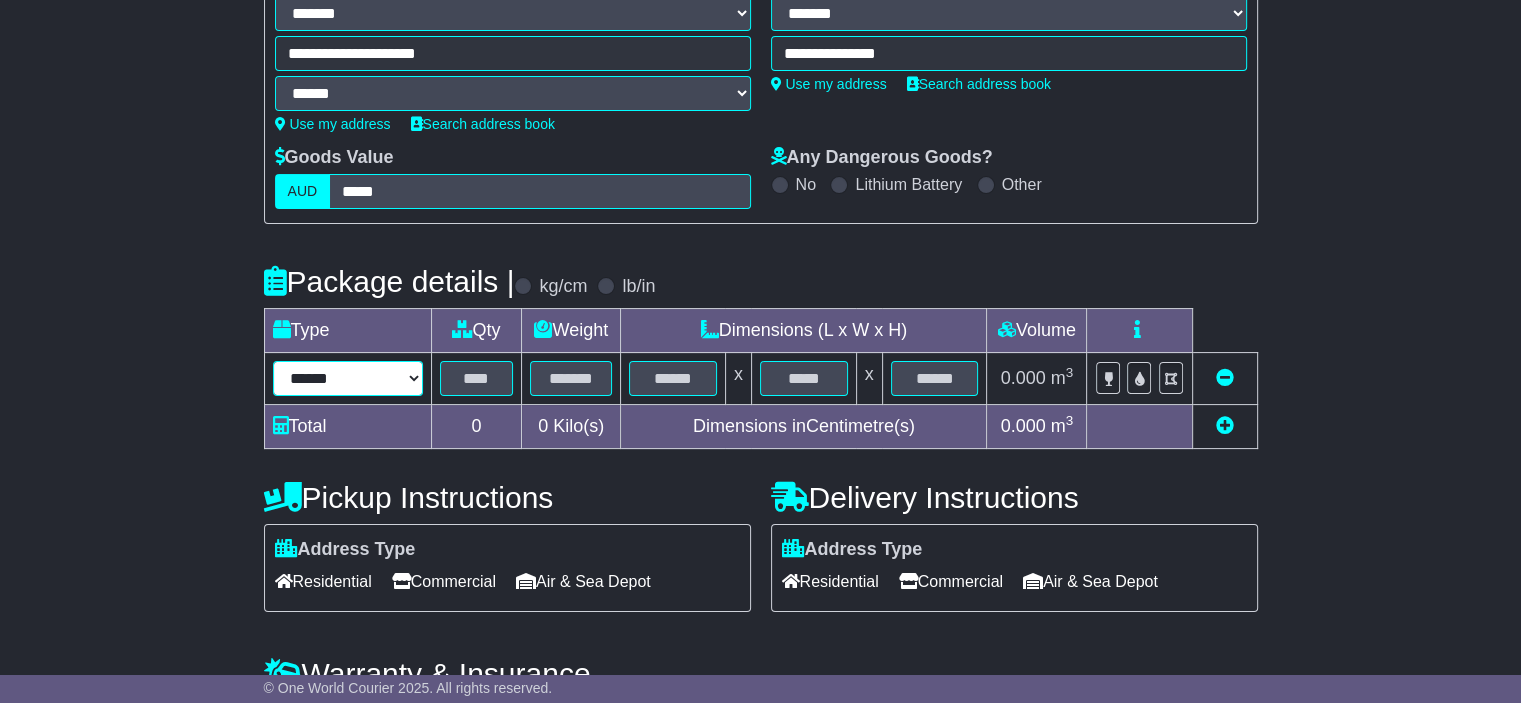 select on "***" 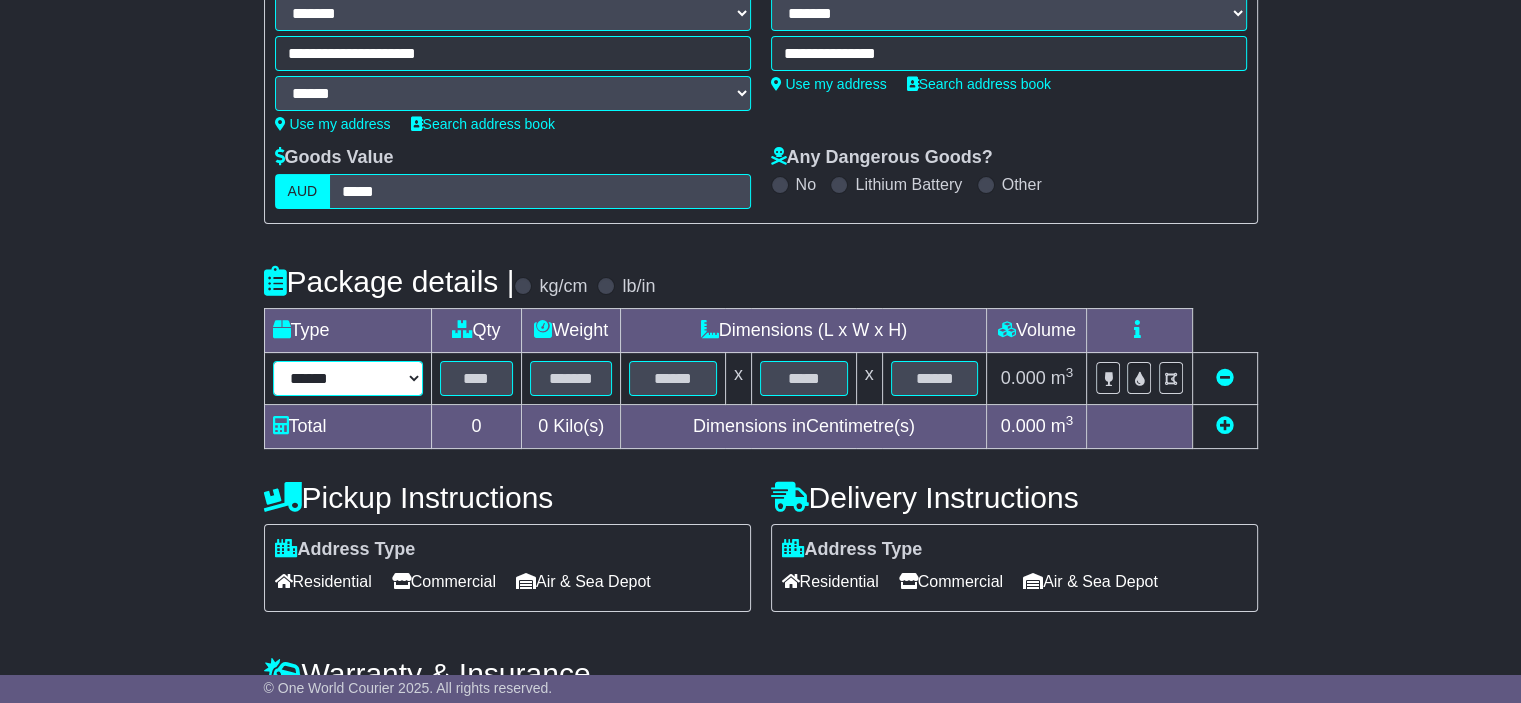 click on "****** ****** *** ******** ***** **** **** ****** *** *******" at bounding box center (348, 378) 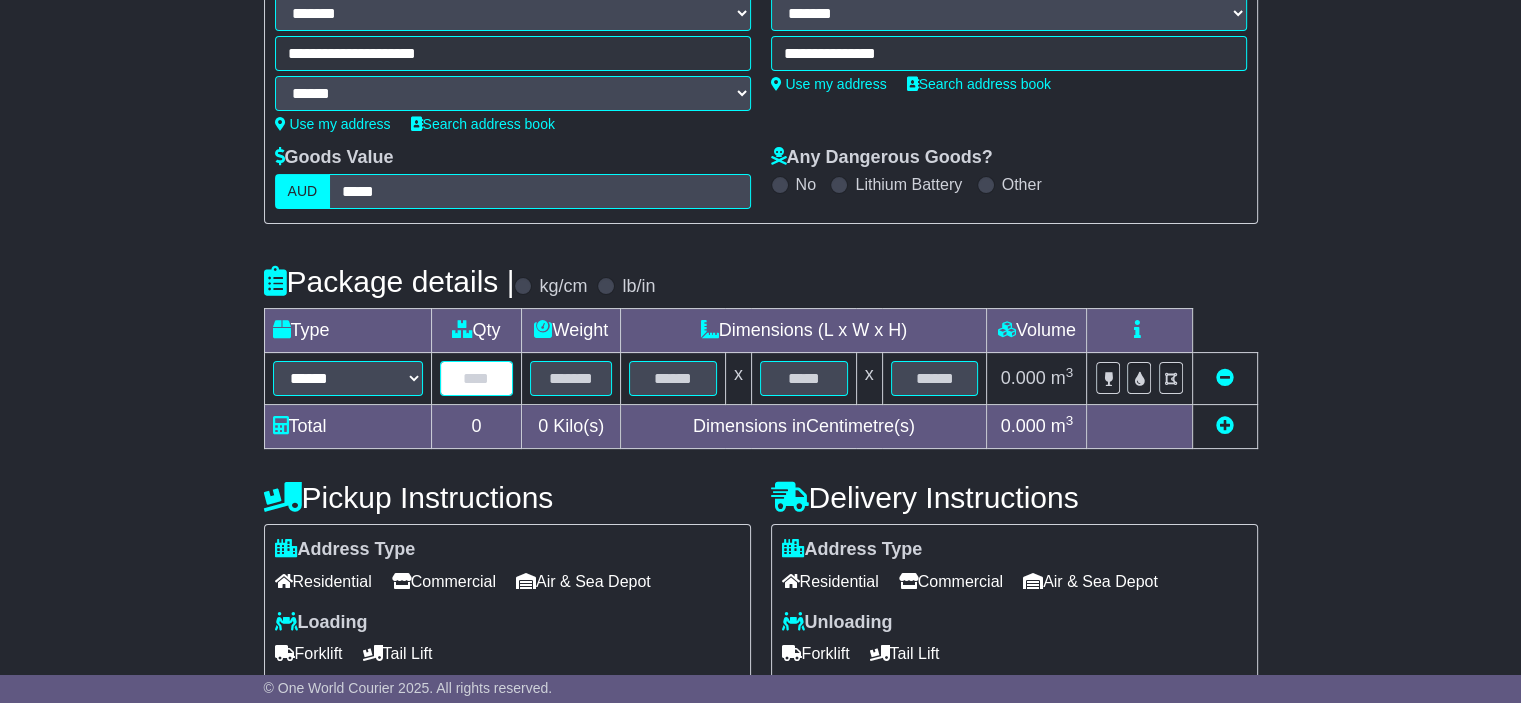 click at bounding box center [477, 378] 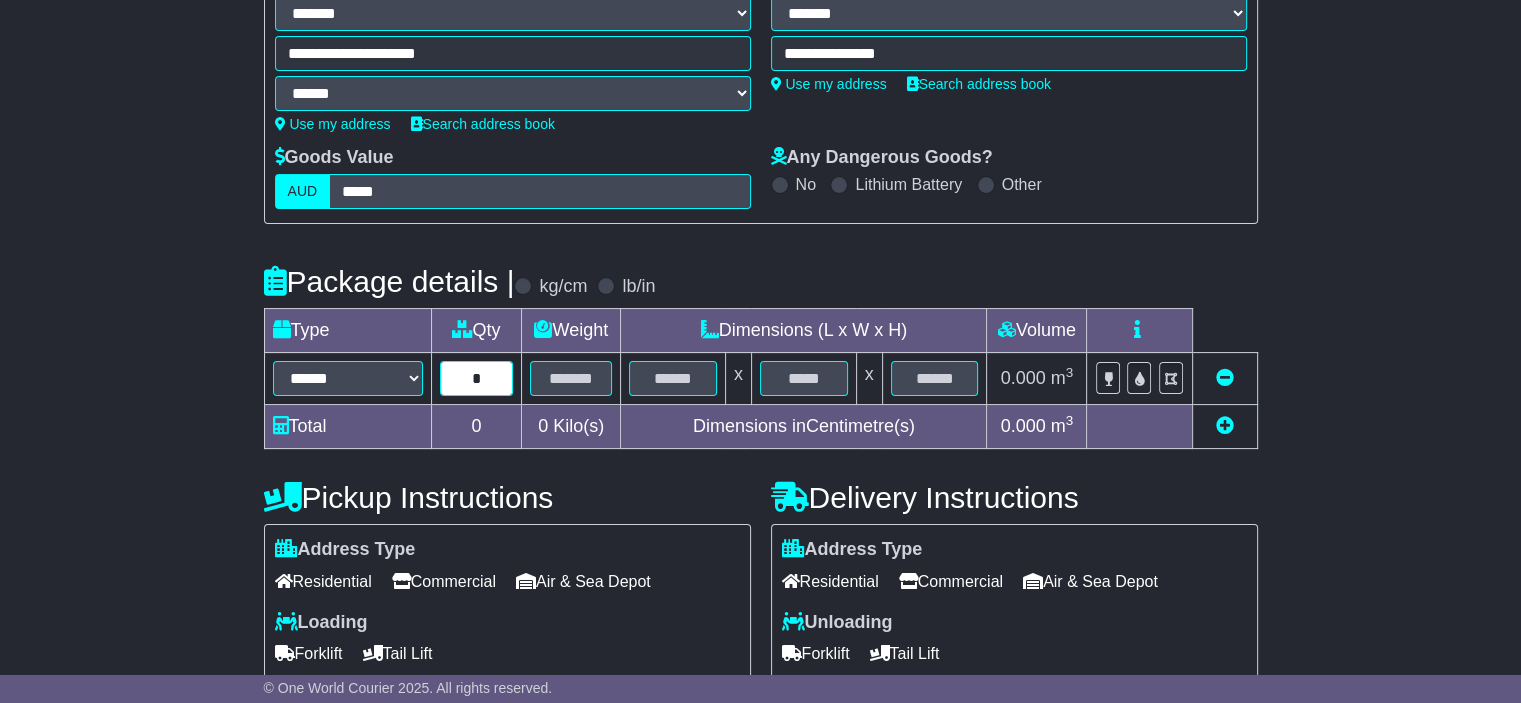type on "*" 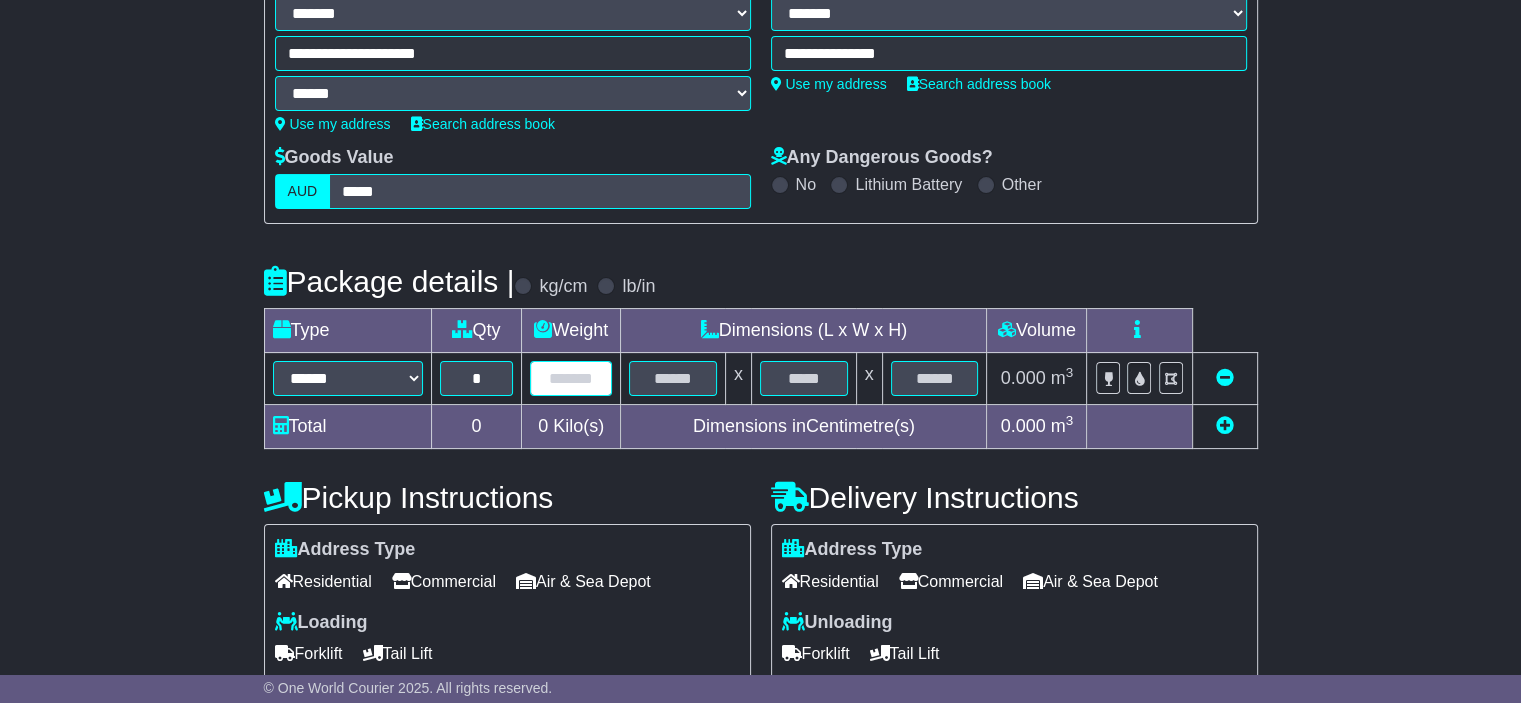click at bounding box center [571, 378] 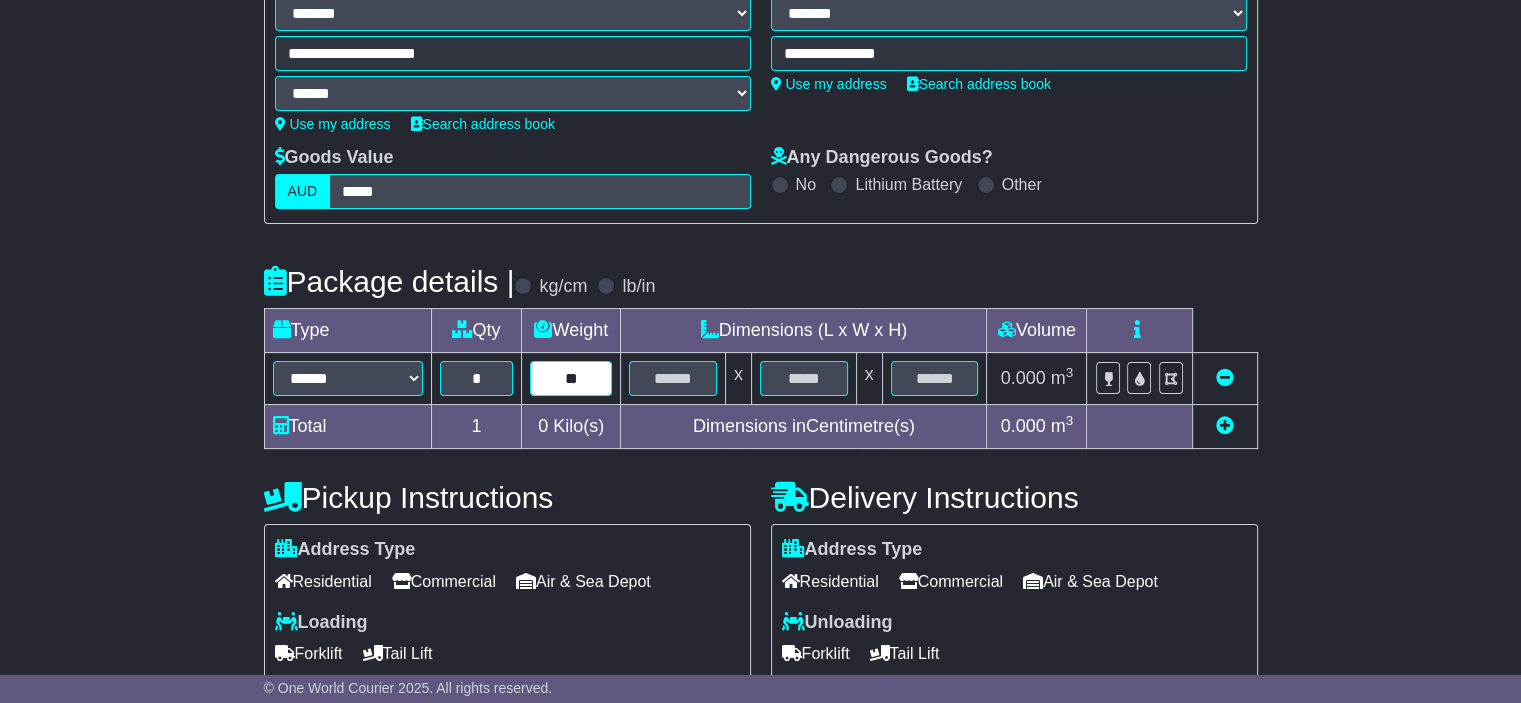 type on "**" 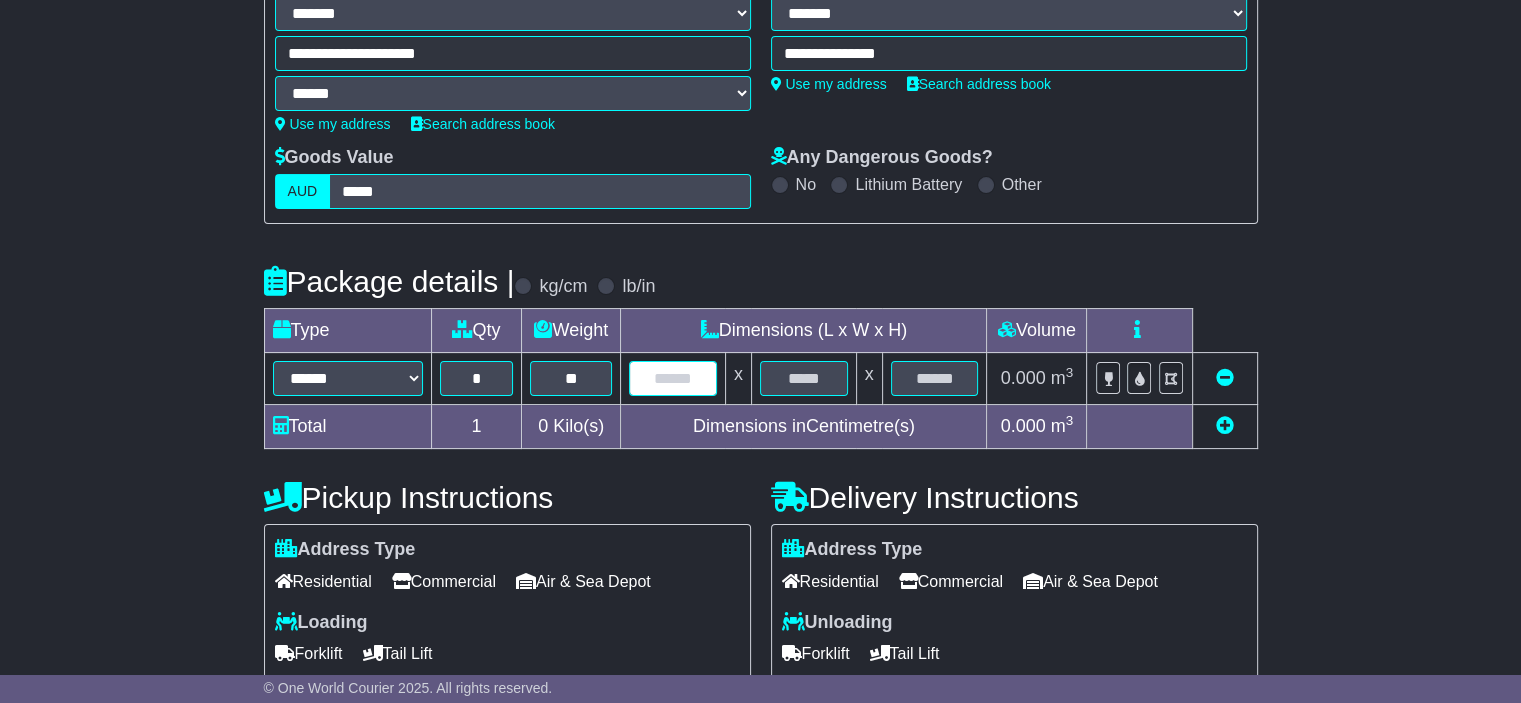 click at bounding box center (673, 378) 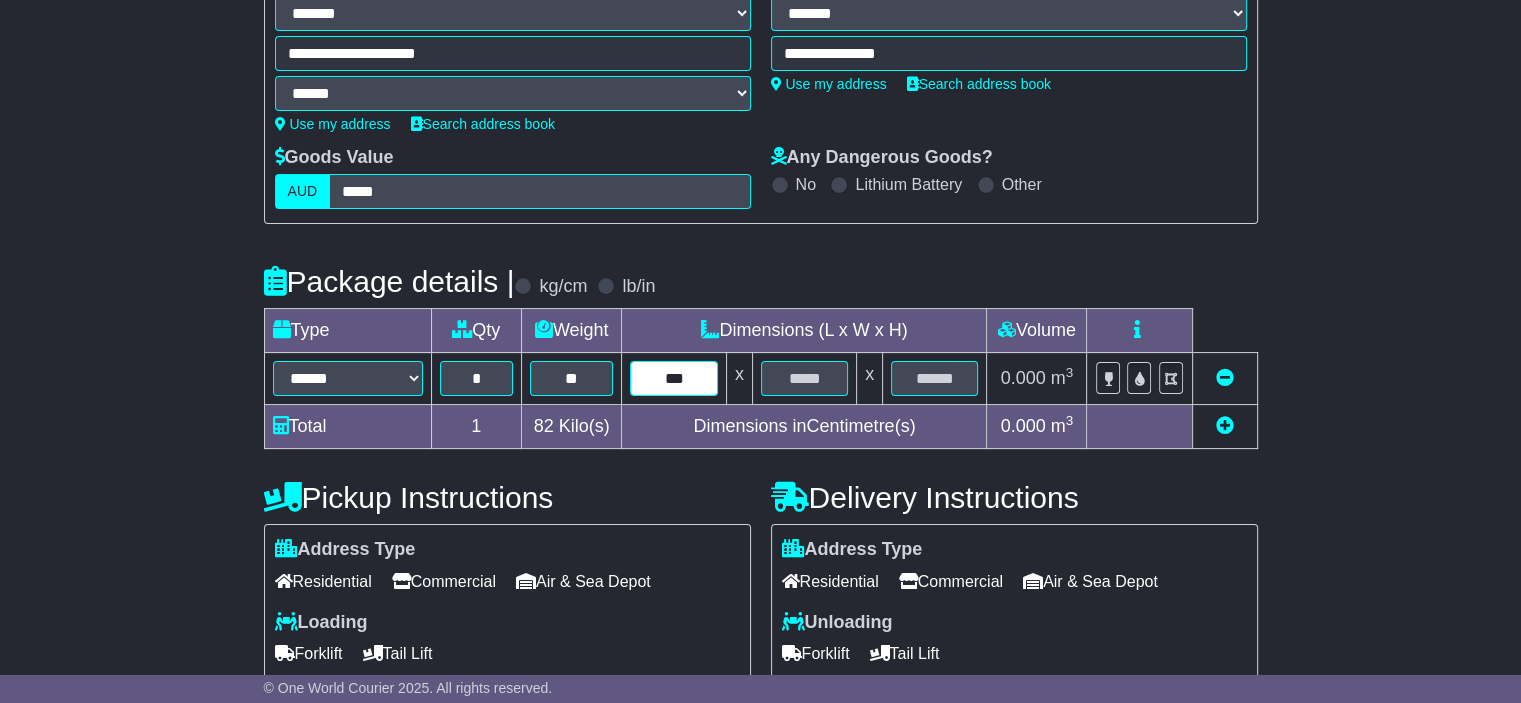 type on "***" 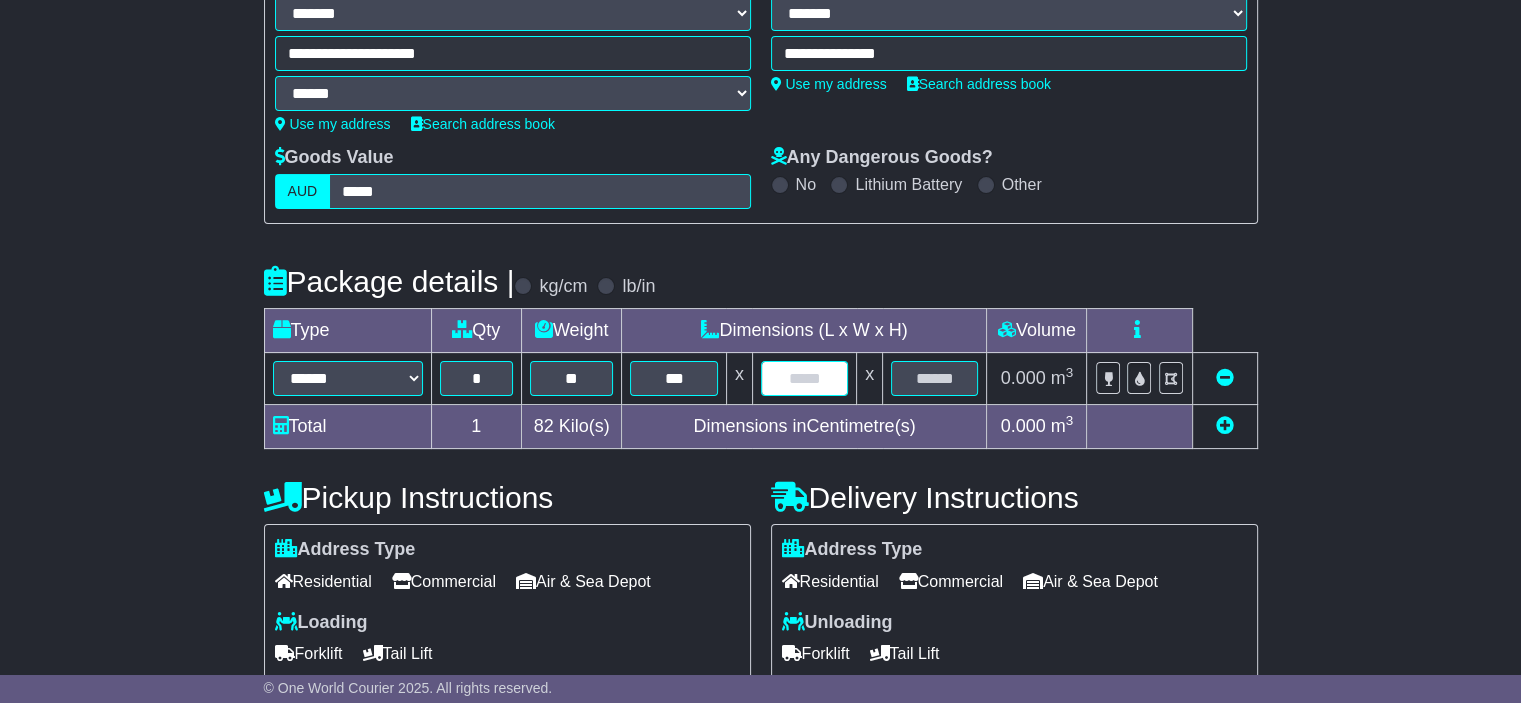 click at bounding box center [804, 378] 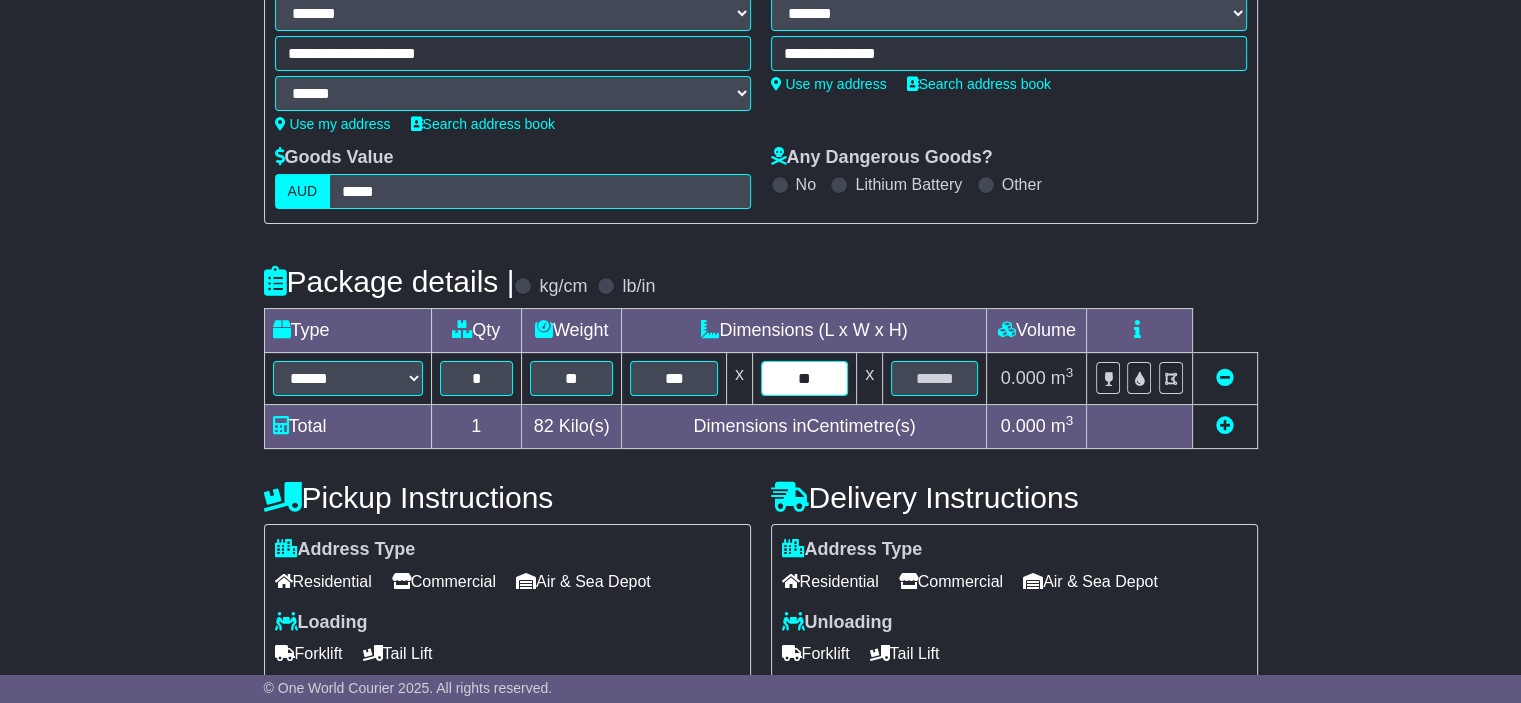 type on "**" 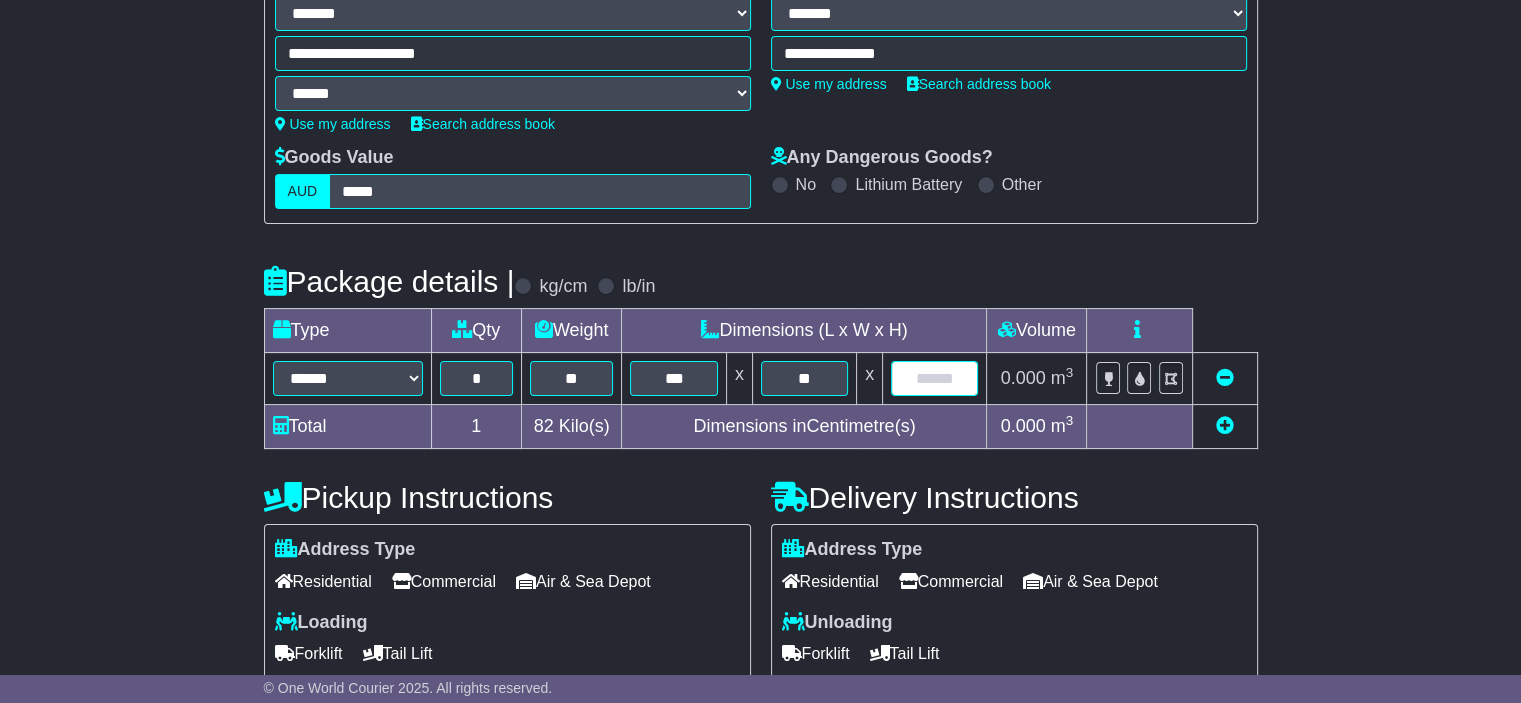 click at bounding box center [934, 378] 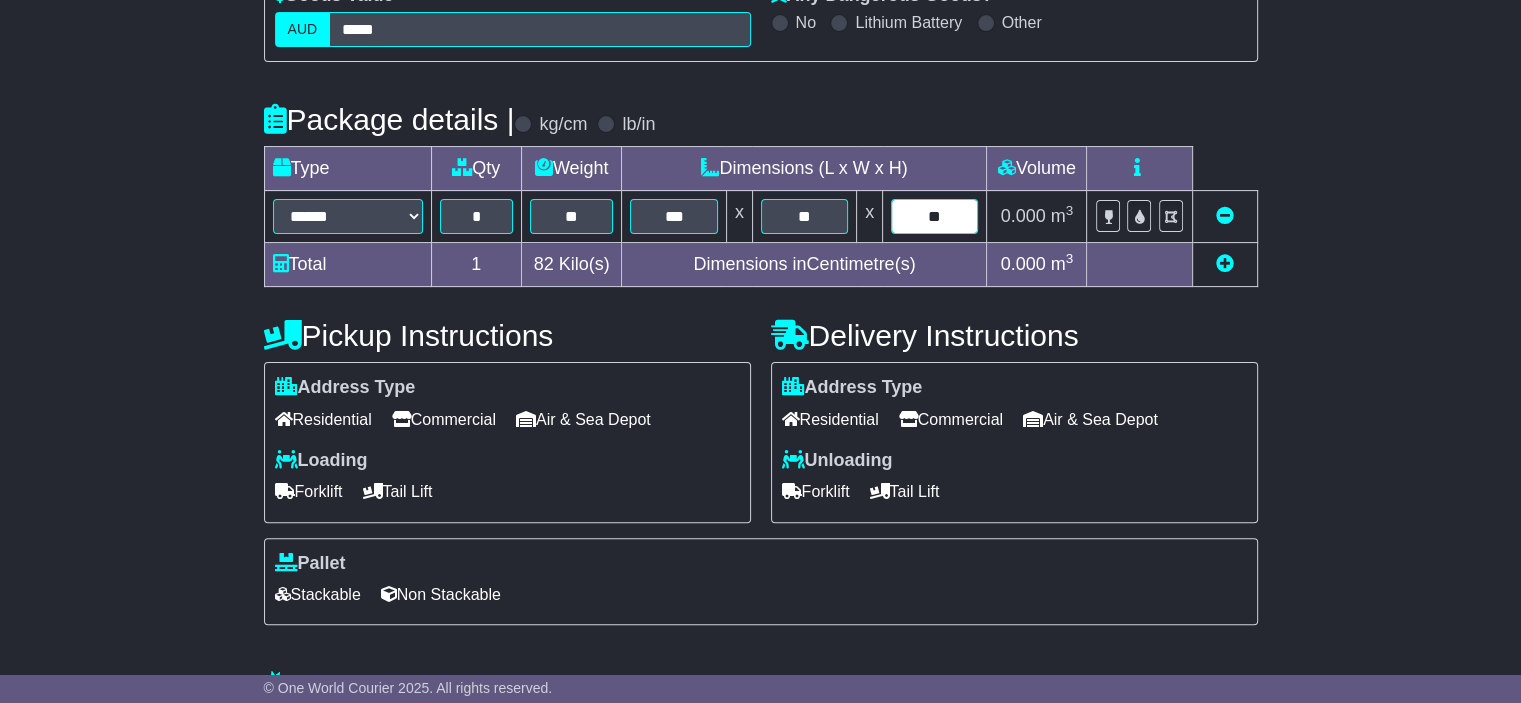 scroll, scrollTop: 500, scrollLeft: 0, axis: vertical 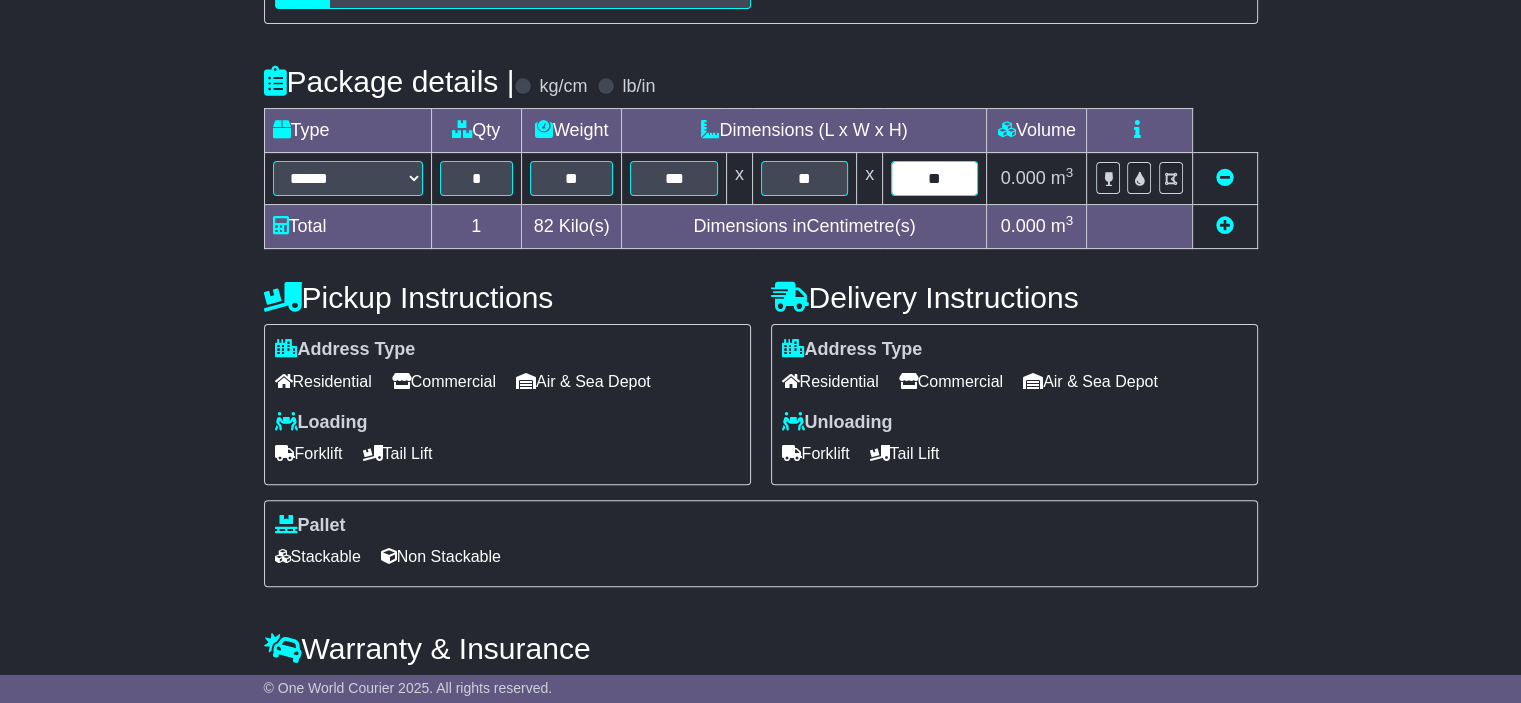 type on "**" 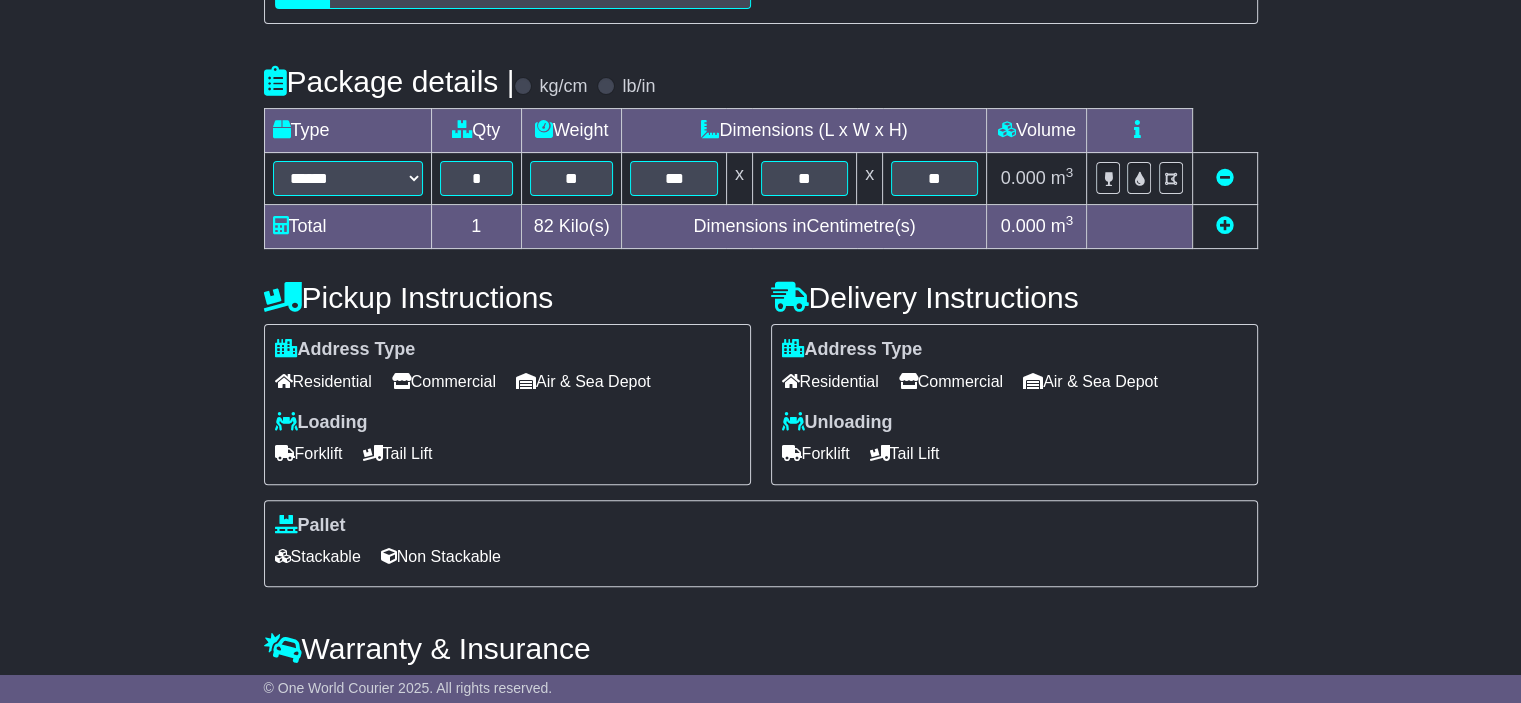click on "Commercial" at bounding box center (444, 381) 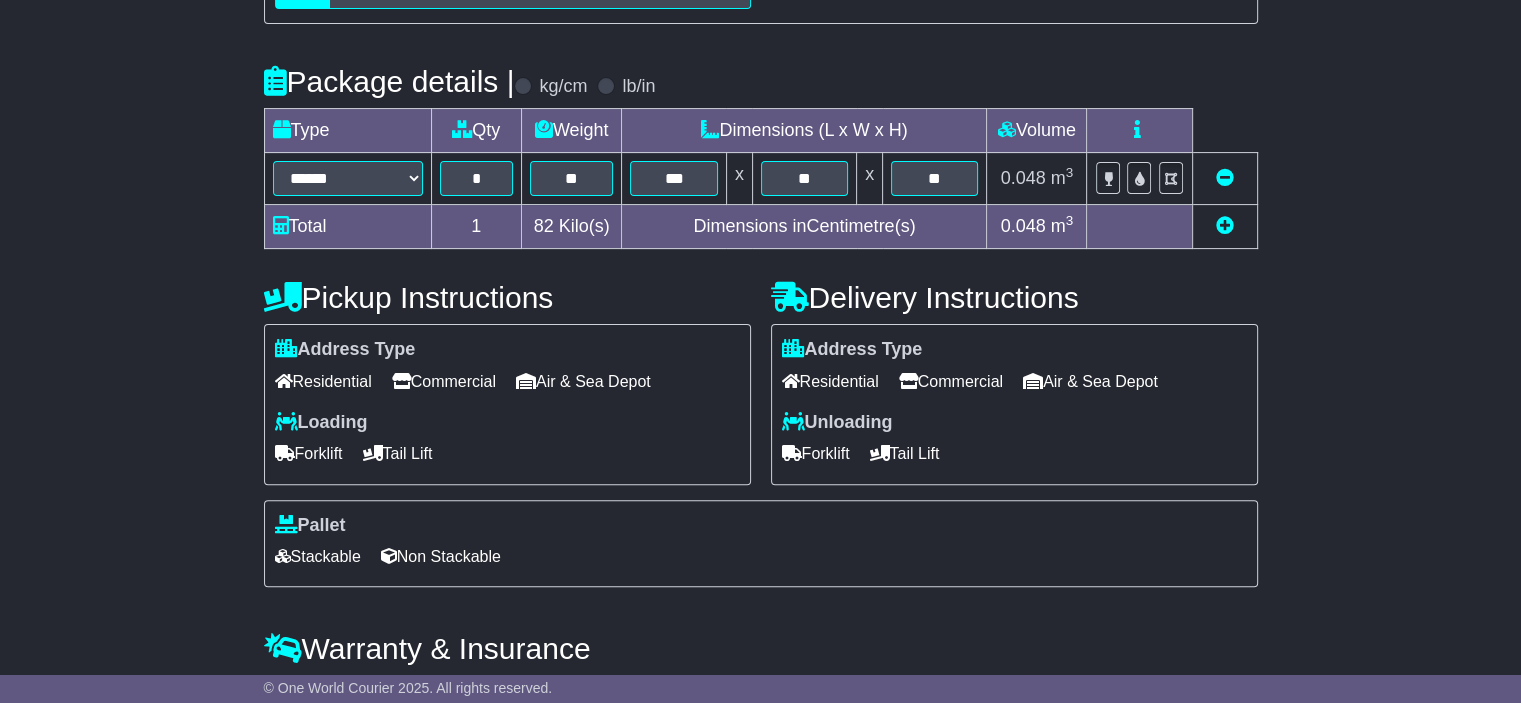 click on "Commercial" at bounding box center [951, 381] 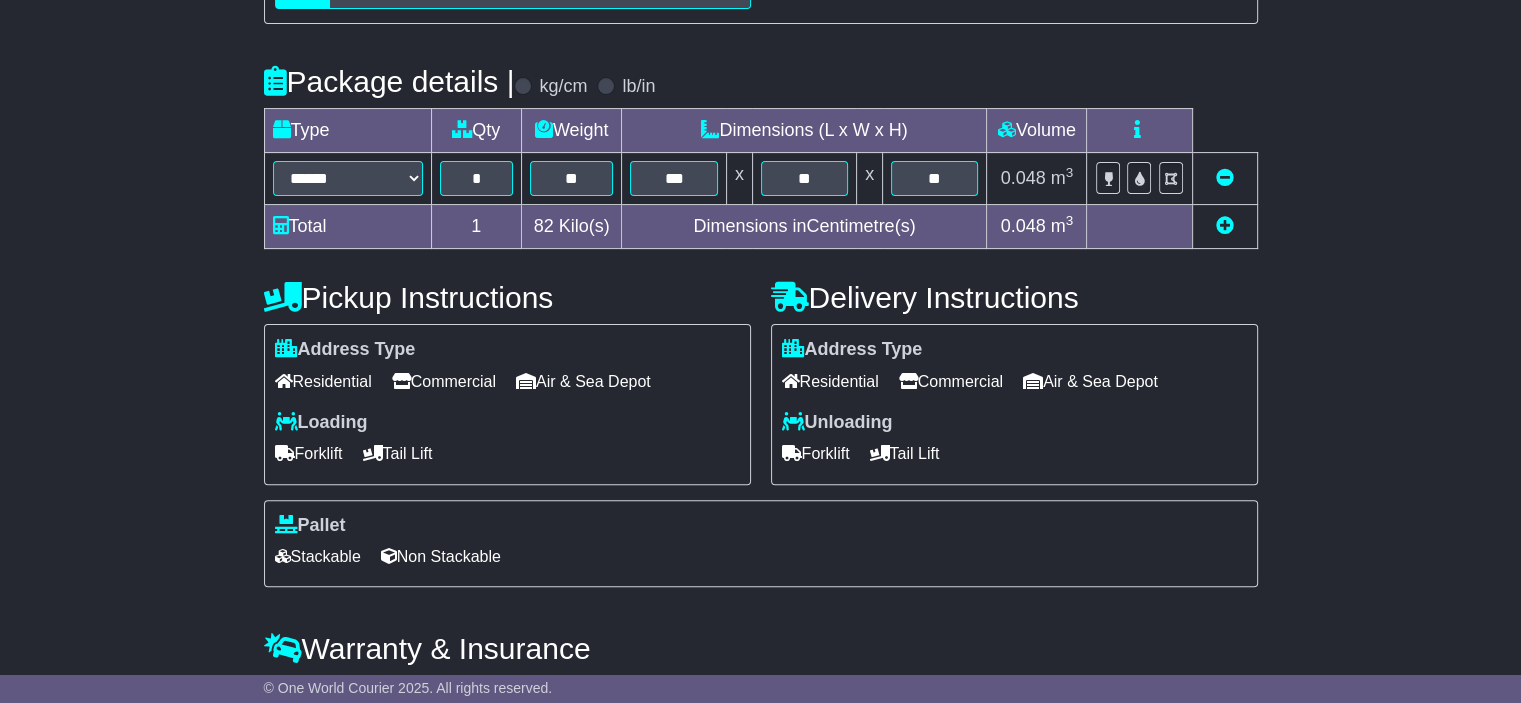 click on "Non Stackable" at bounding box center (441, 556) 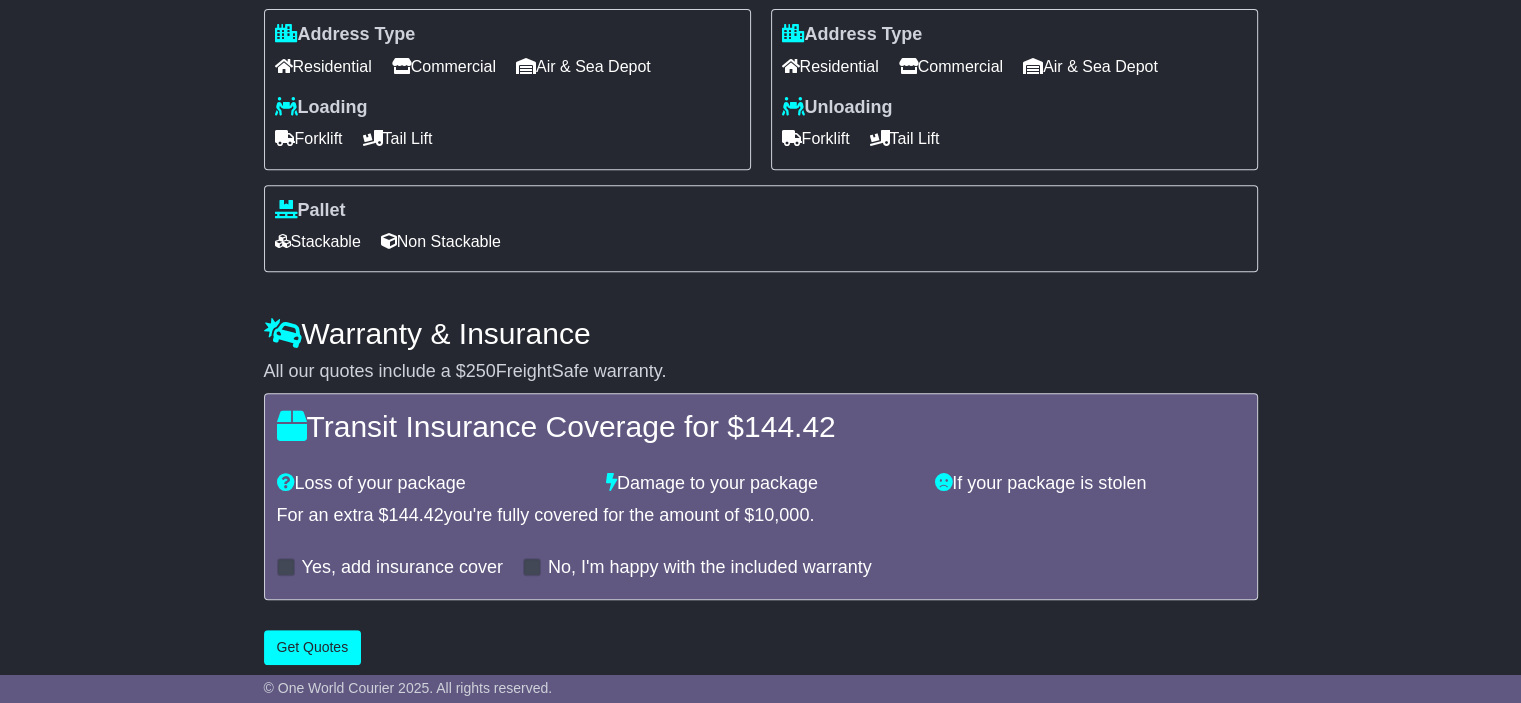 scroll, scrollTop: 829, scrollLeft: 0, axis: vertical 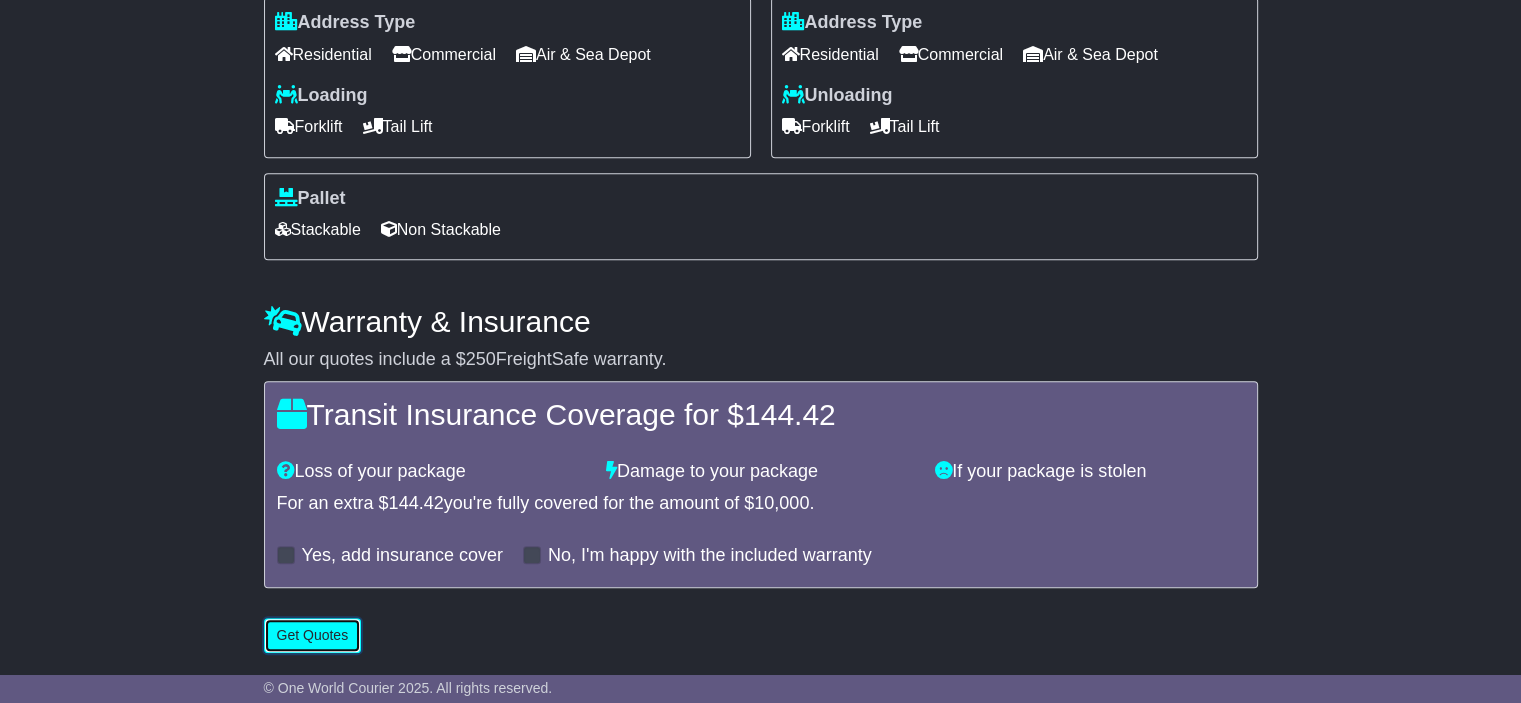 click on "Get Quotes" at bounding box center (313, 635) 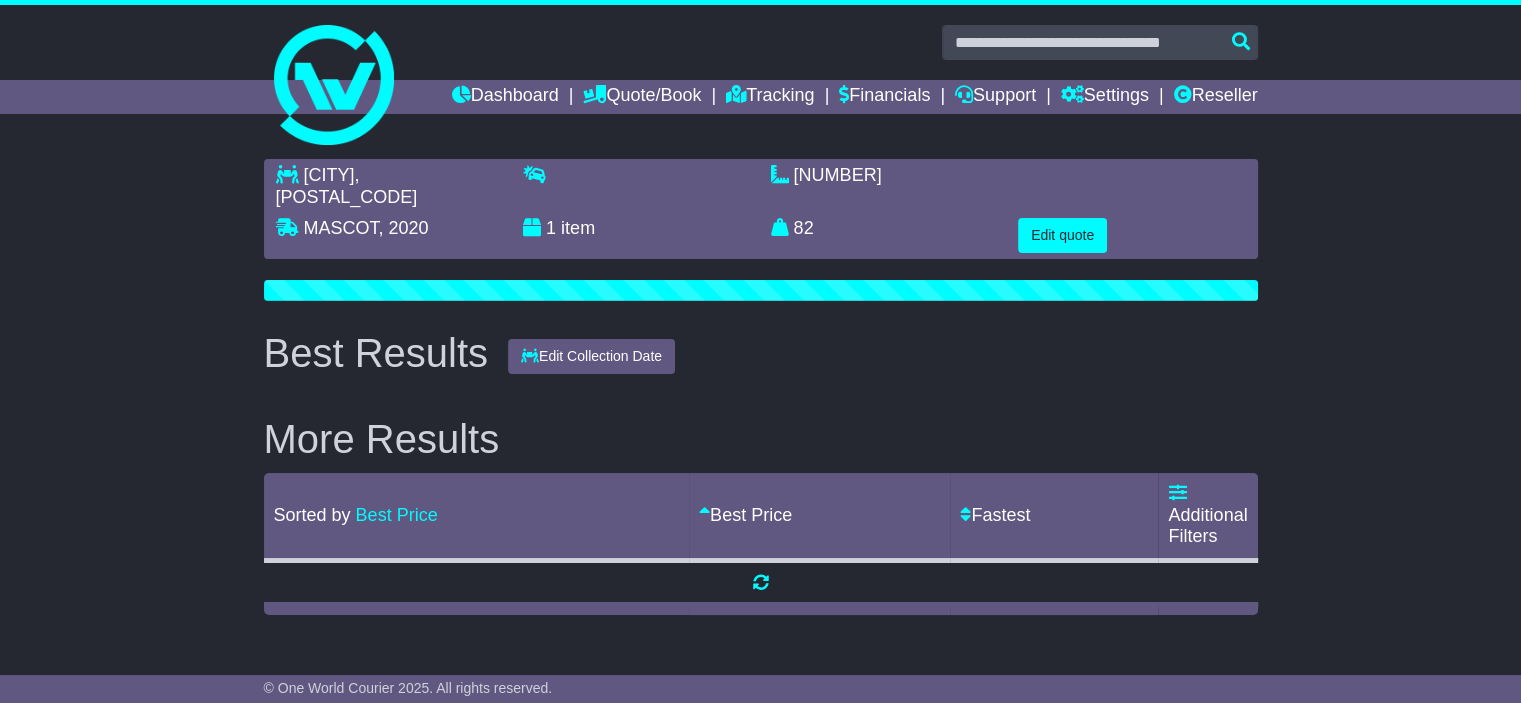 scroll, scrollTop: 0, scrollLeft: 0, axis: both 